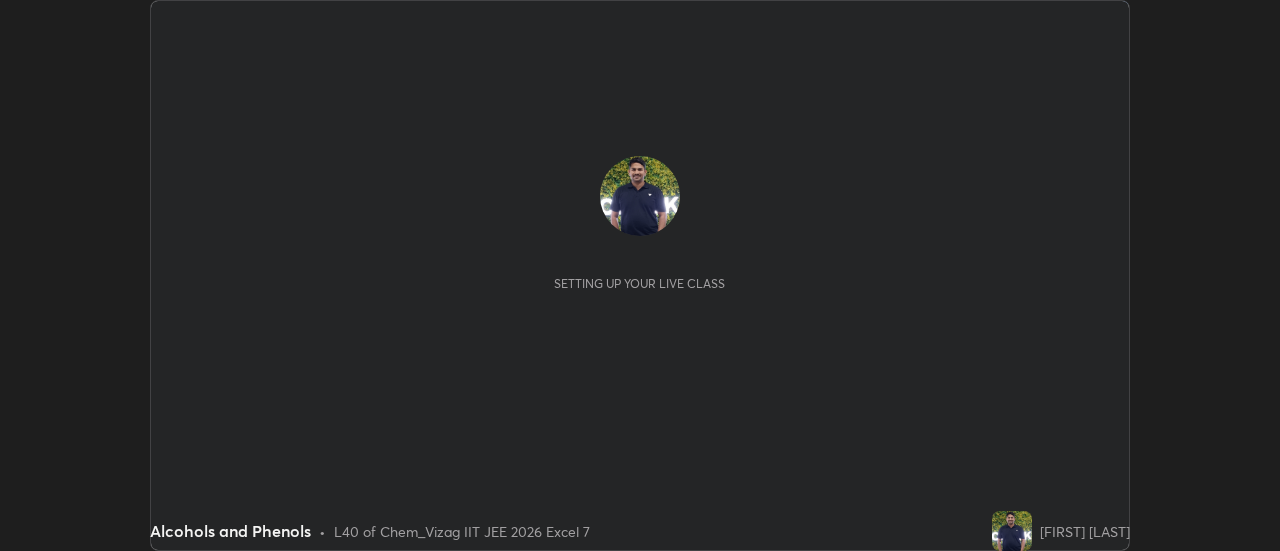 scroll, scrollTop: 0, scrollLeft: 0, axis: both 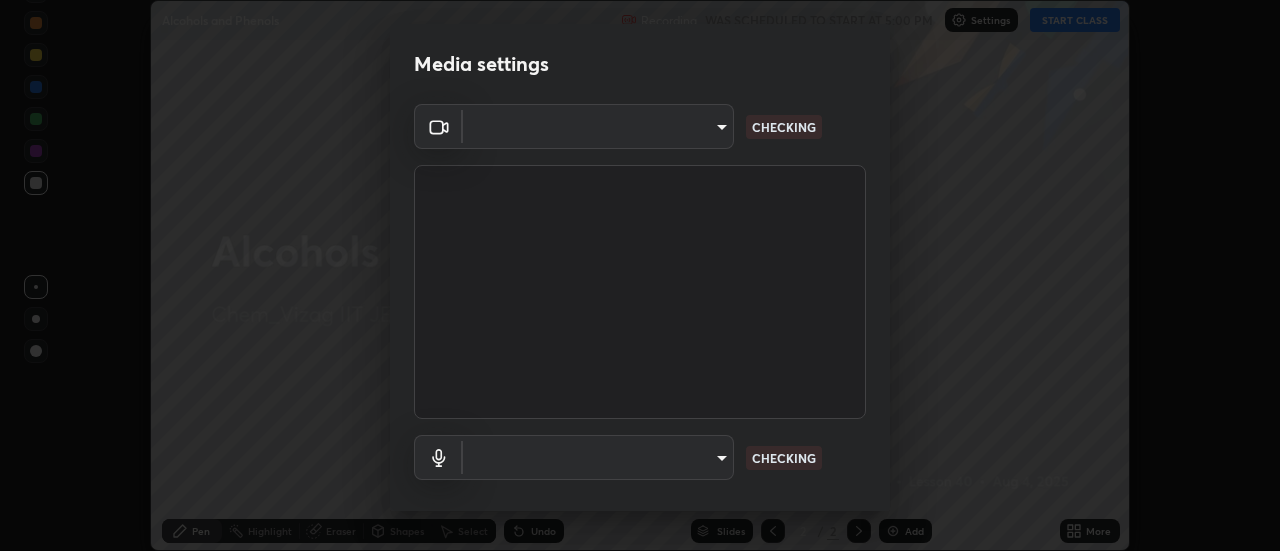type on "44d0413a7fae474f20ab01619fb3f21c0a9b5757990e816ef2bdf69fc16931c8" 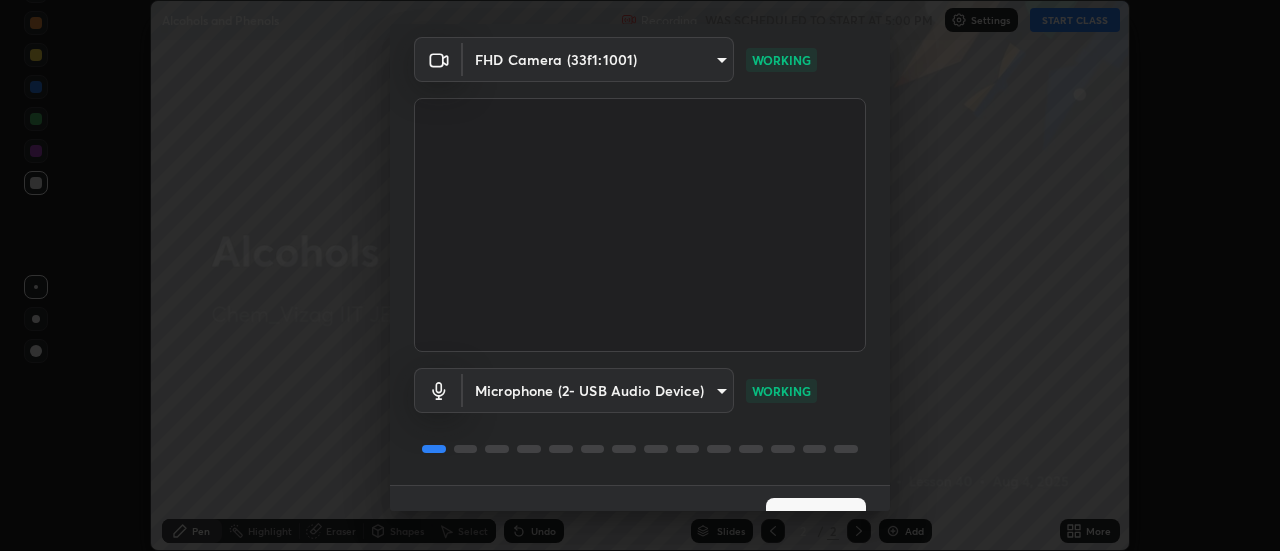 scroll, scrollTop: 105, scrollLeft: 0, axis: vertical 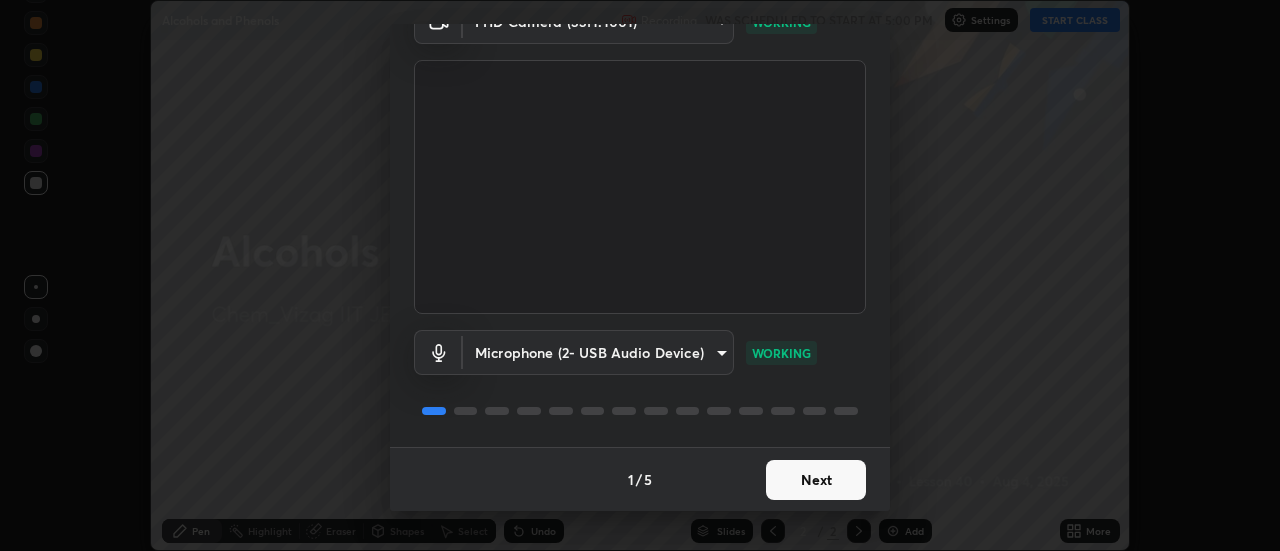 click on "Next" at bounding box center (816, 480) 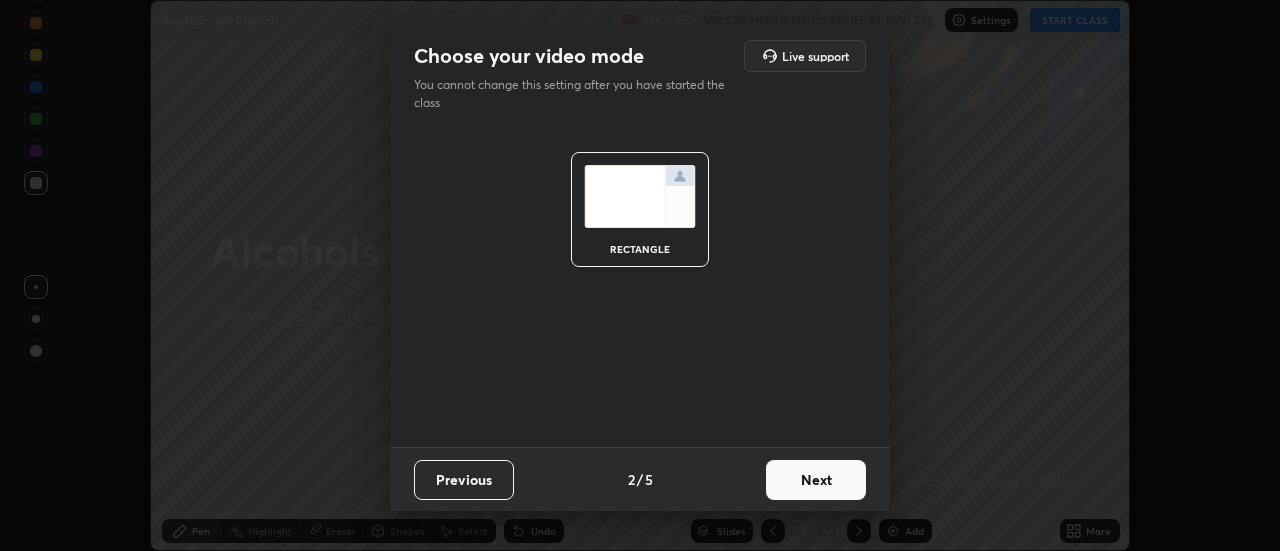 click on "Next" at bounding box center [816, 480] 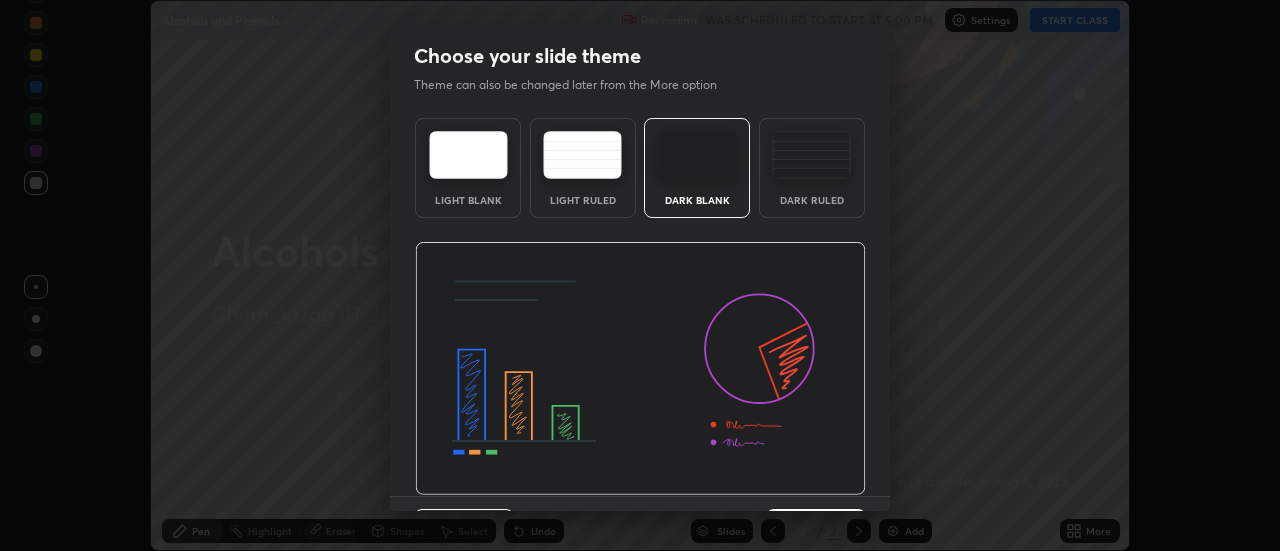 scroll, scrollTop: 49, scrollLeft: 0, axis: vertical 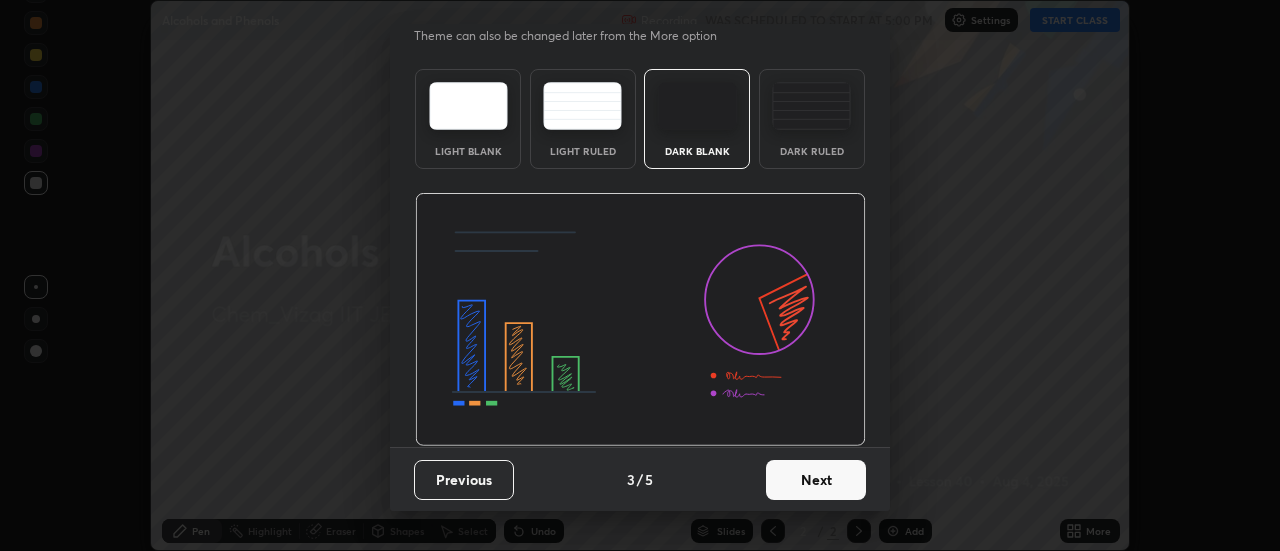 click on "Next" at bounding box center [816, 480] 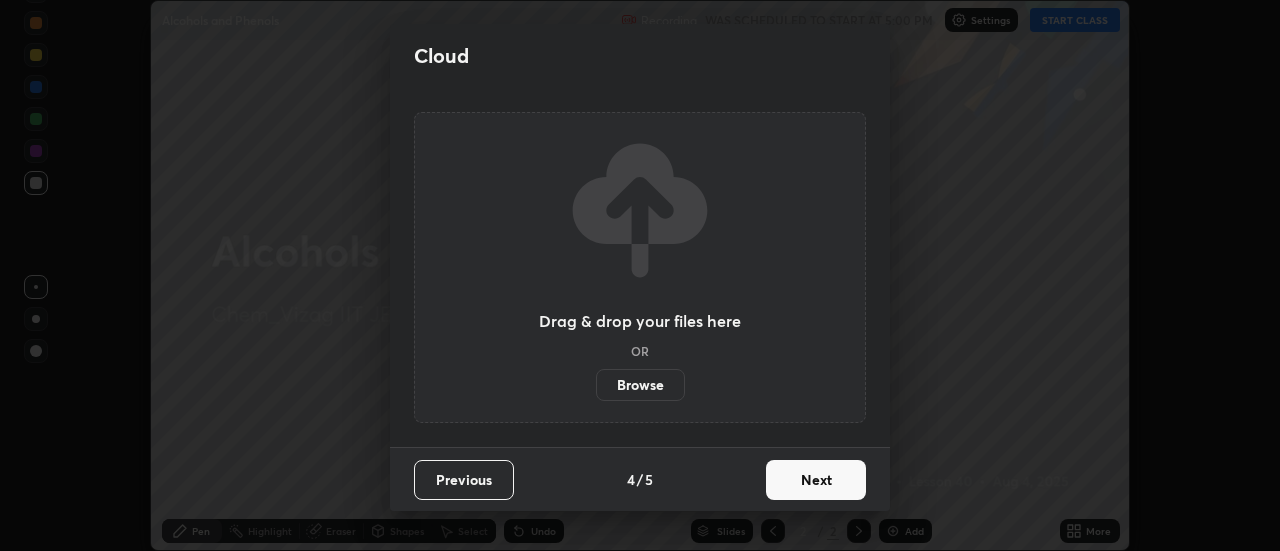 click on "Next" at bounding box center [816, 480] 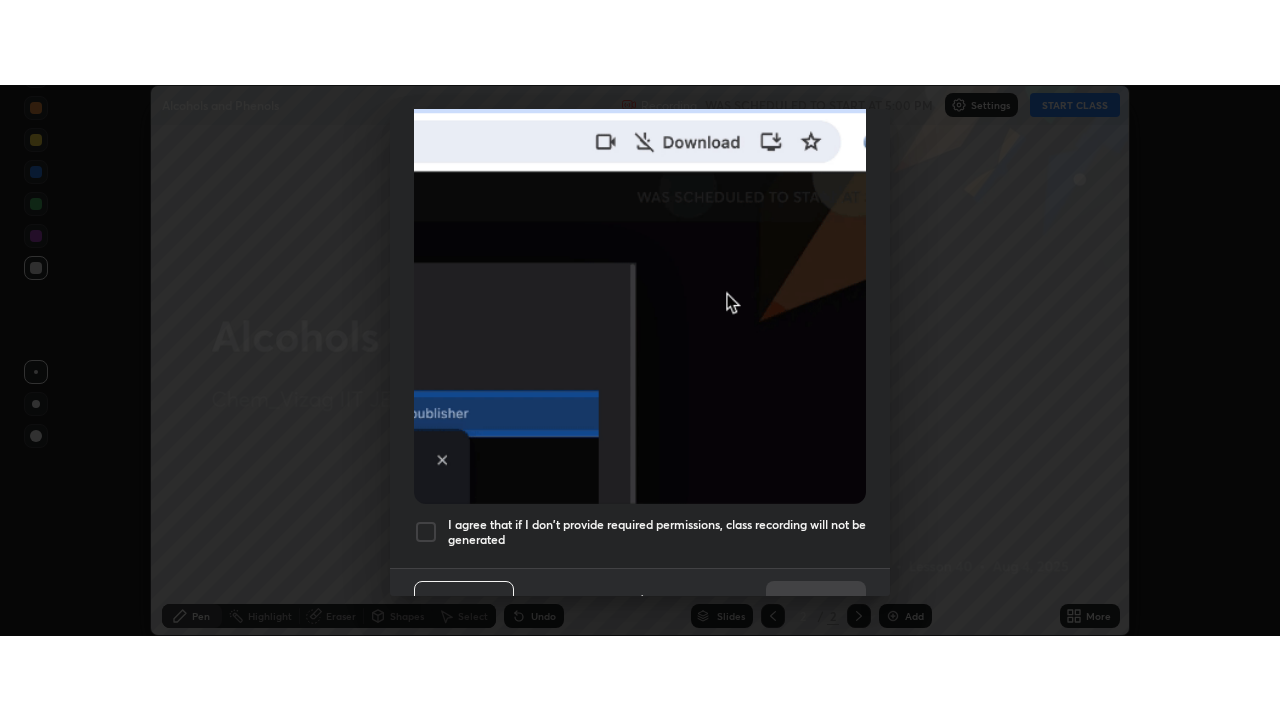 scroll, scrollTop: 513, scrollLeft: 0, axis: vertical 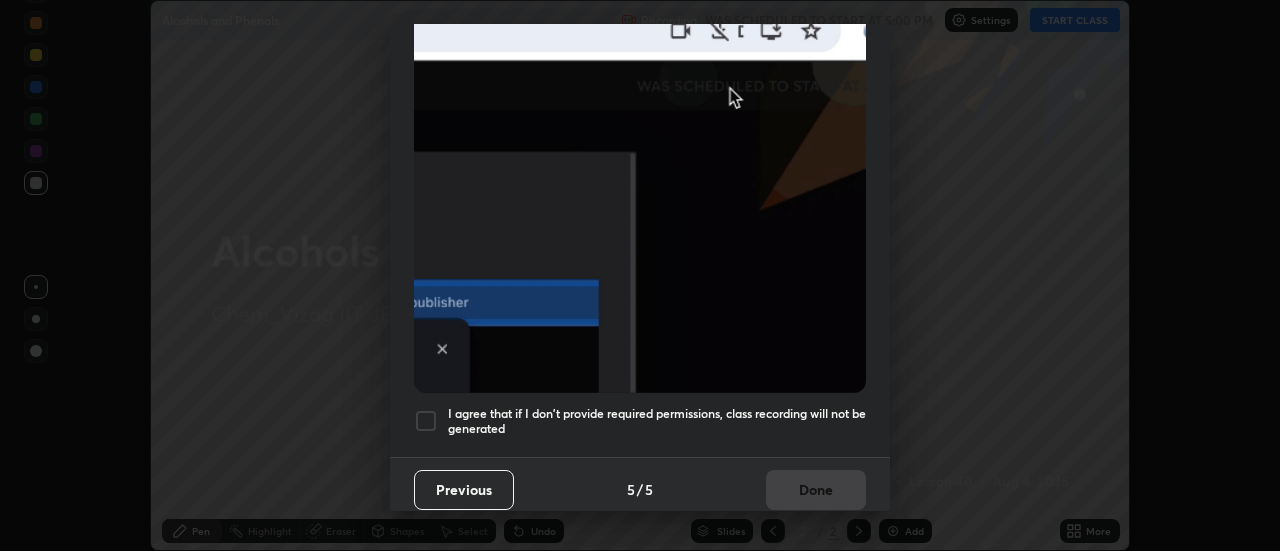 click at bounding box center (426, 421) 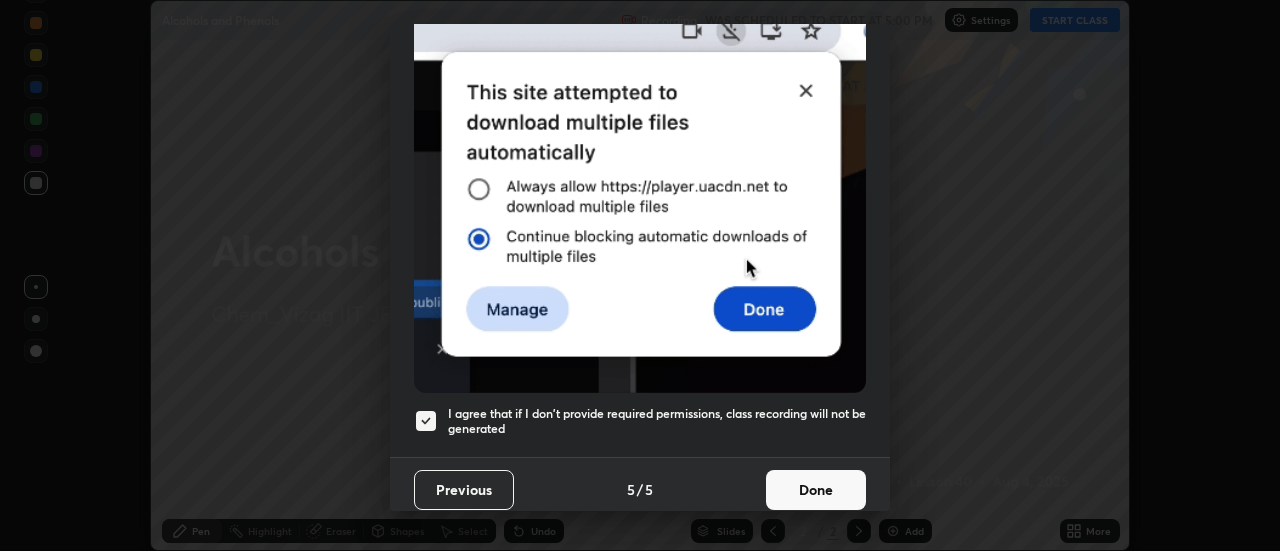 click on "Done" at bounding box center (816, 490) 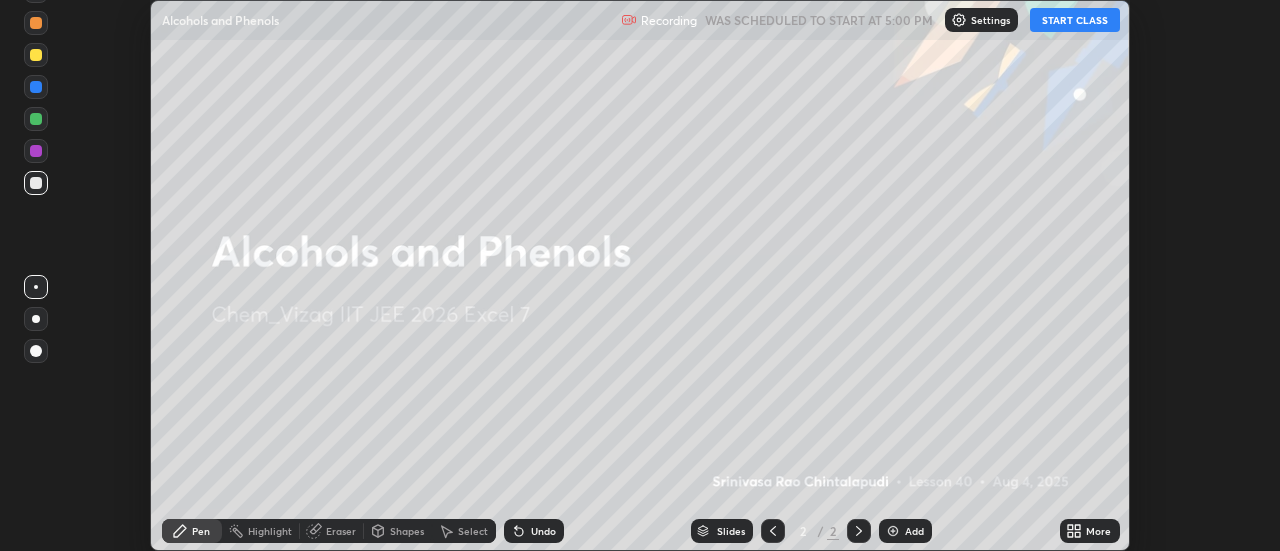 click at bounding box center [893, 531] 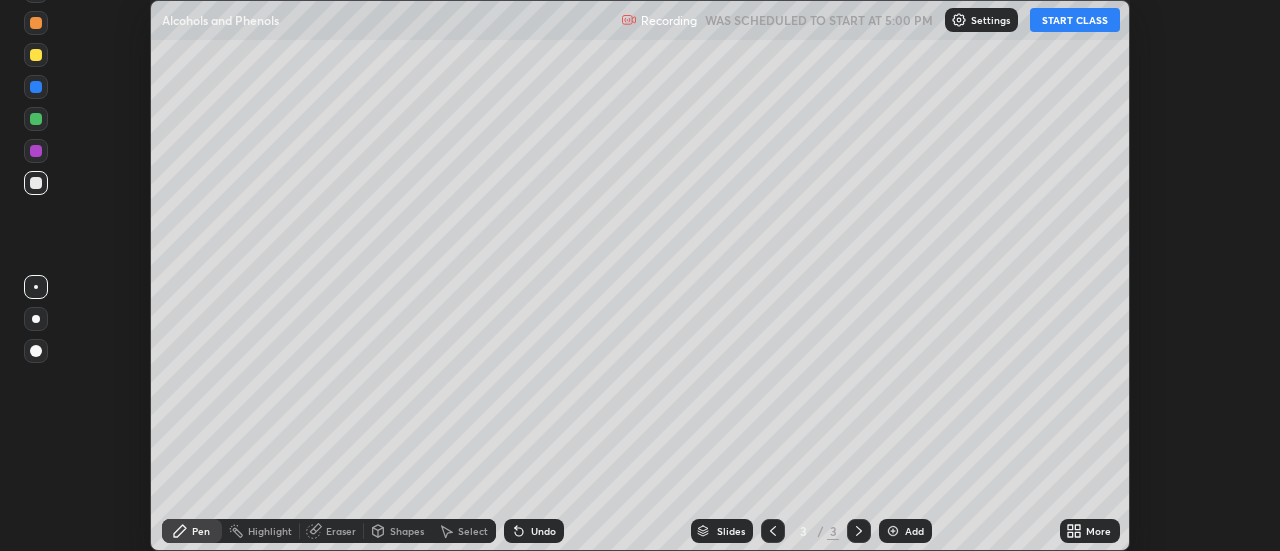 click on "START CLASS" at bounding box center [1075, 20] 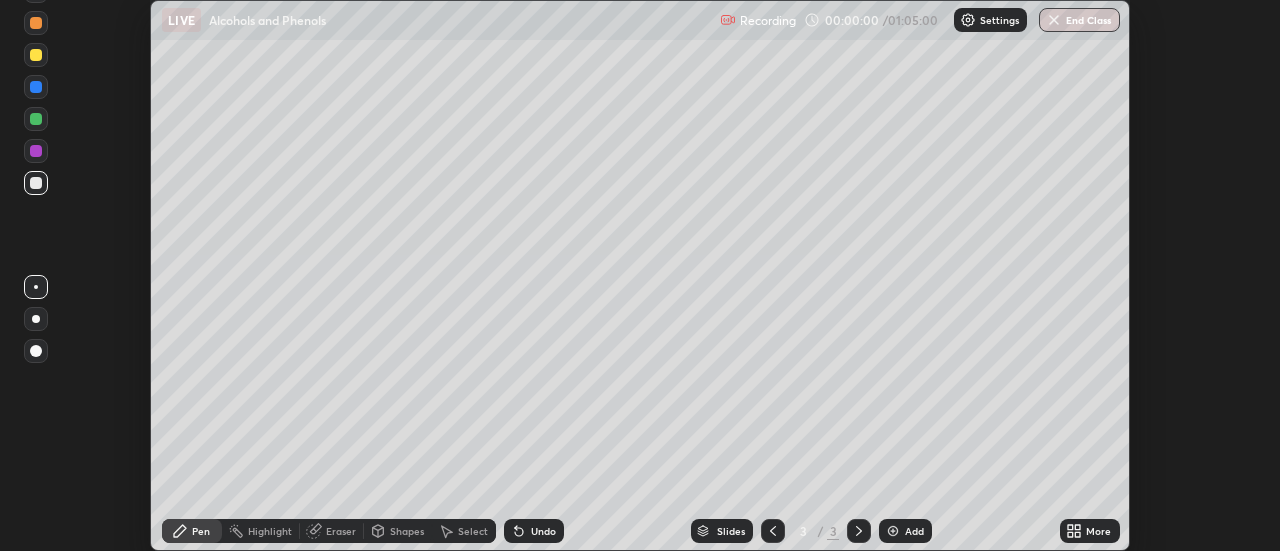 click 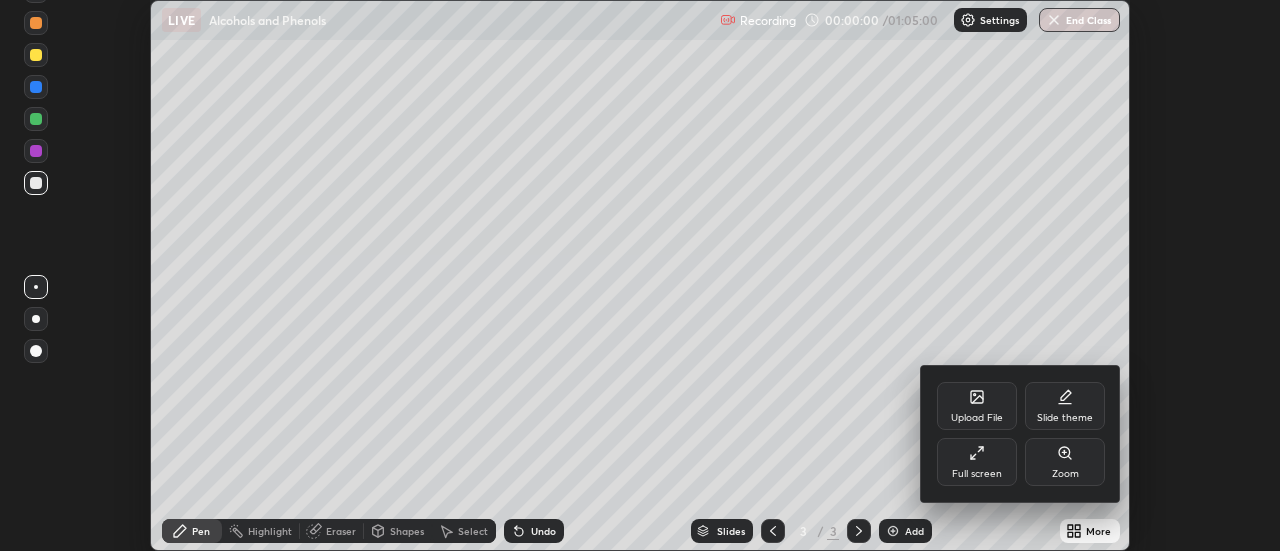 click on "Full screen" at bounding box center [977, 462] 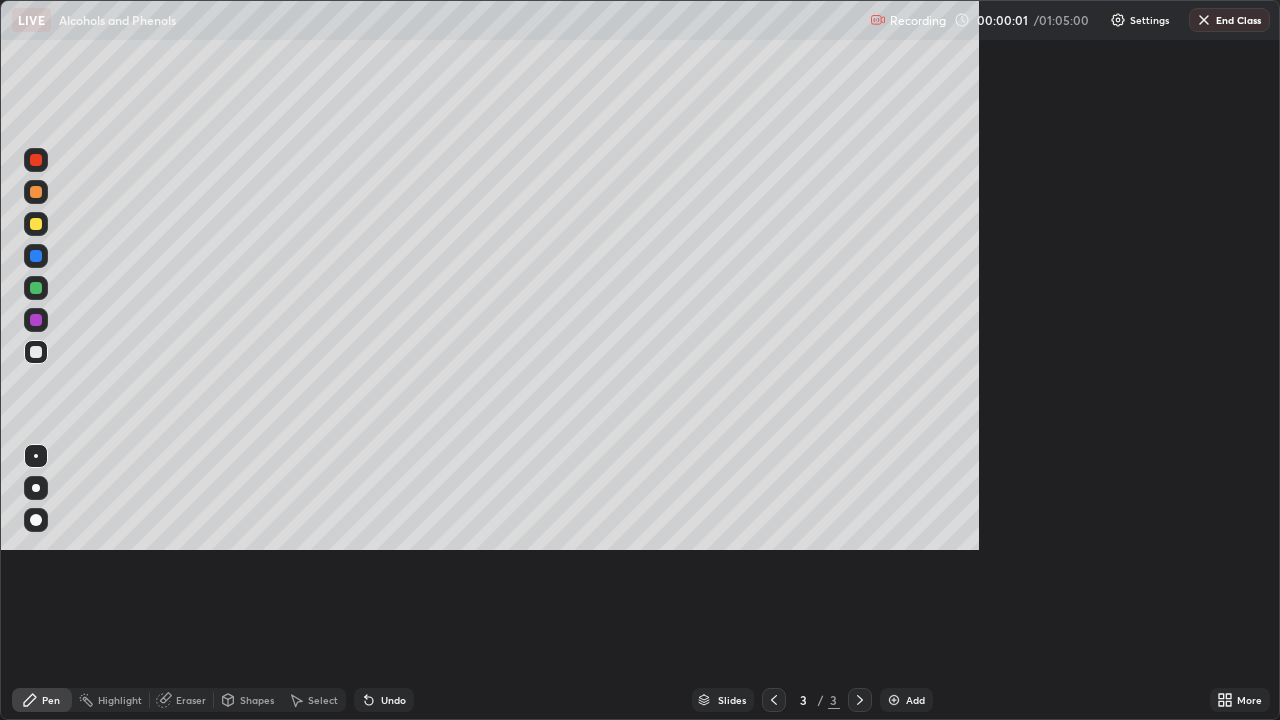 scroll, scrollTop: 99280, scrollLeft: 98720, axis: both 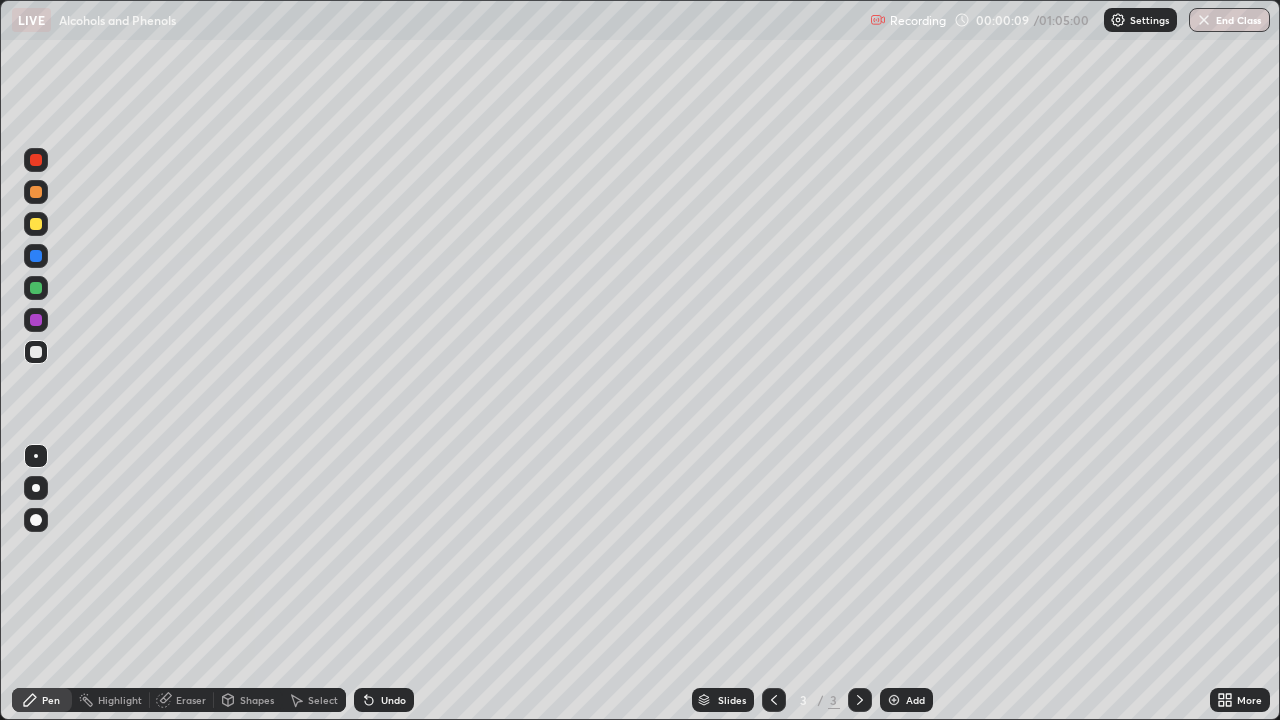 click at bounding box center (36, 224) 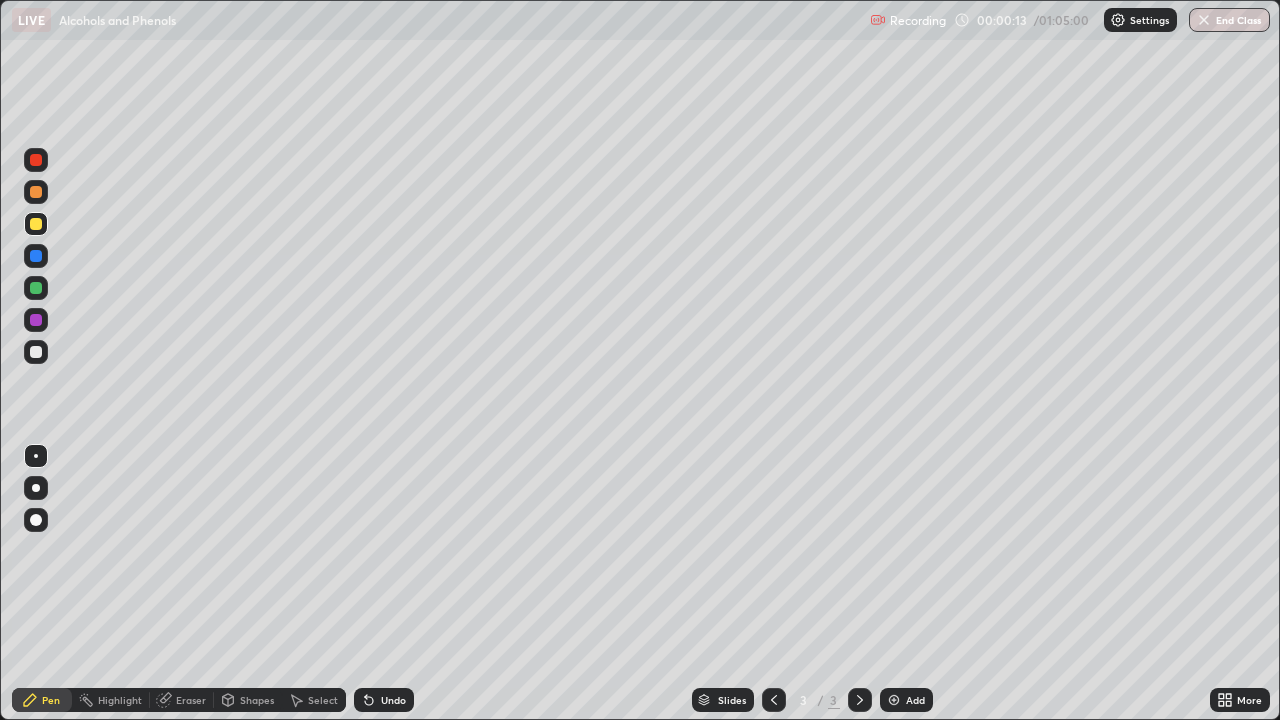 click on "Undo" at bounding box center (393, 700) 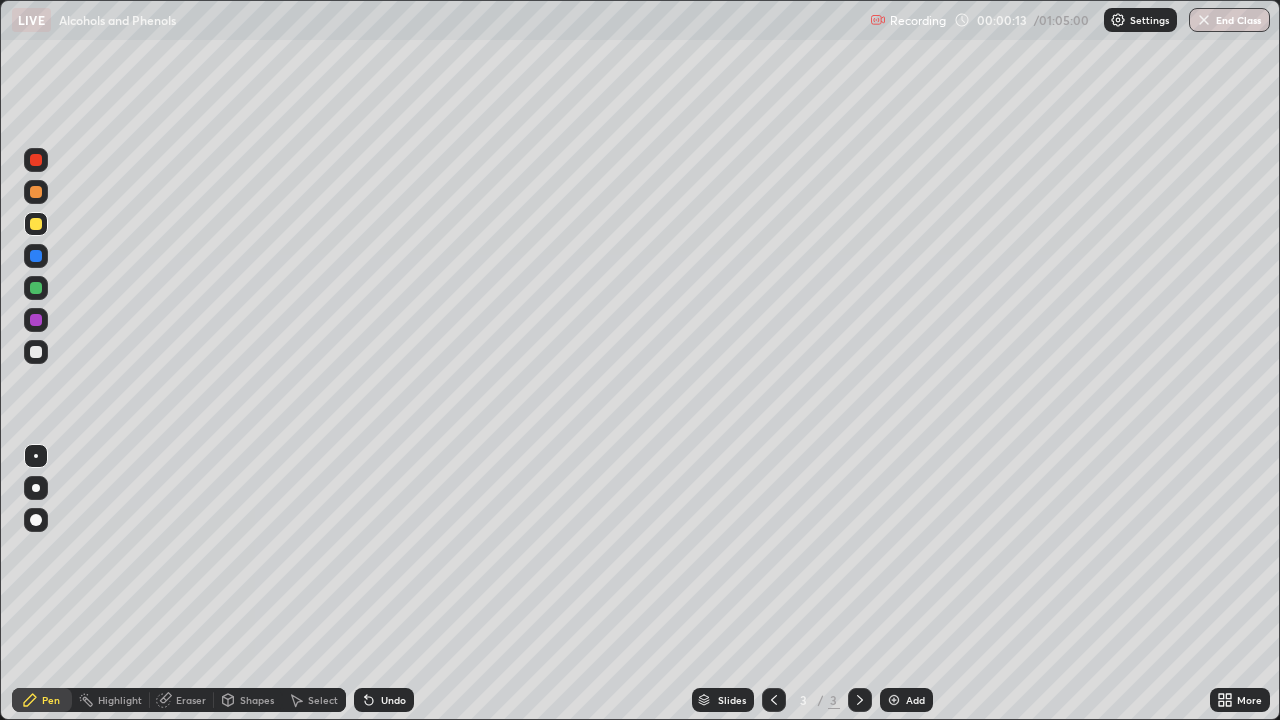 click on "Undo" at bounding box center [384, 700] 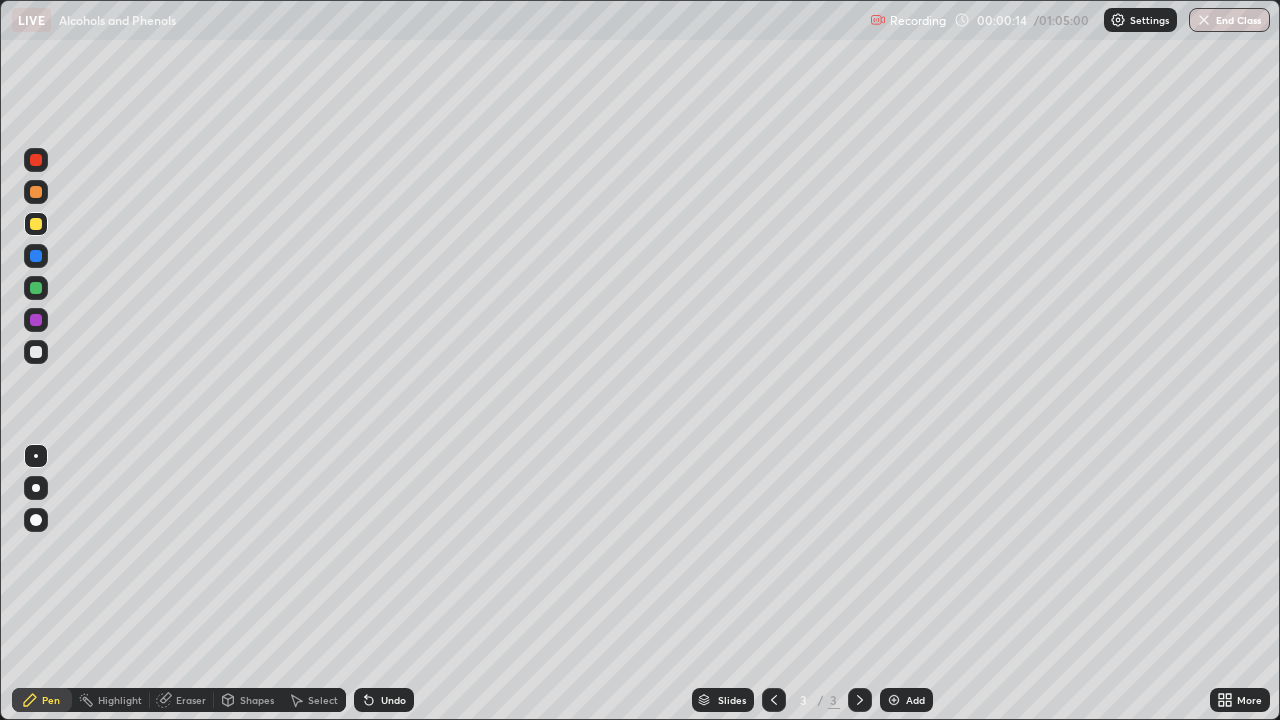 click at bounding box center (36, 488) 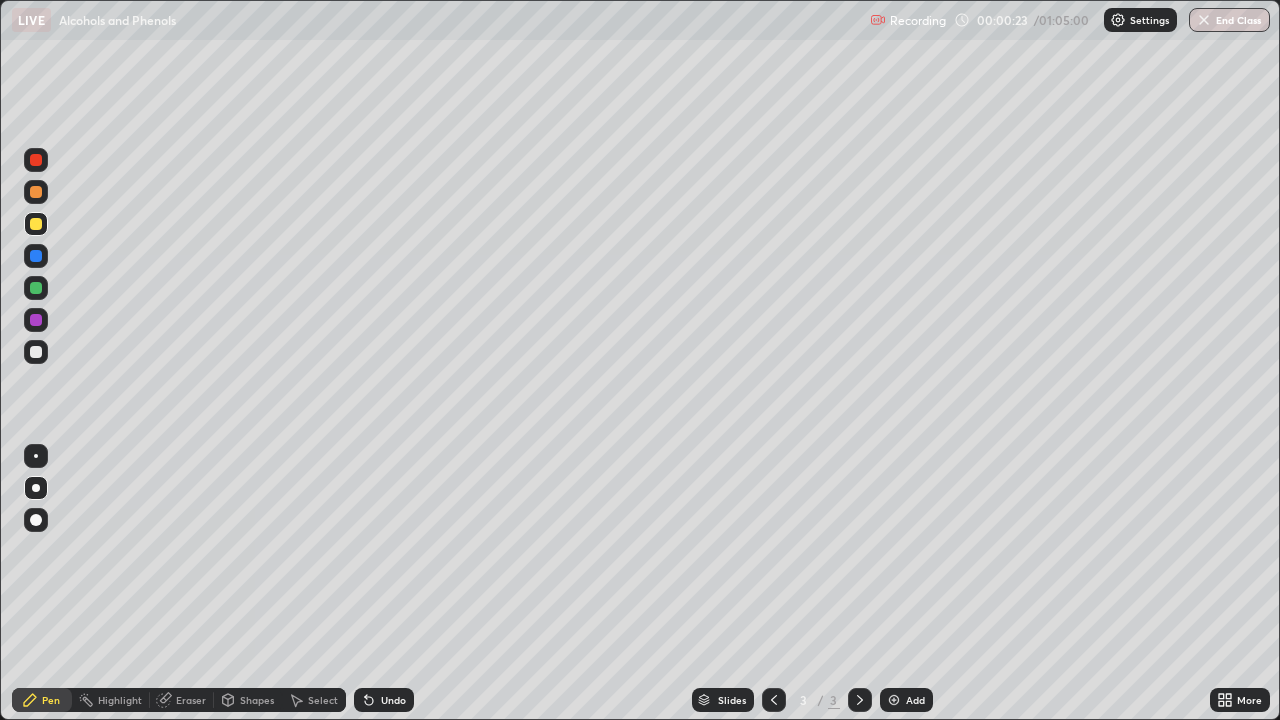 click at bounding box center (36, 352) 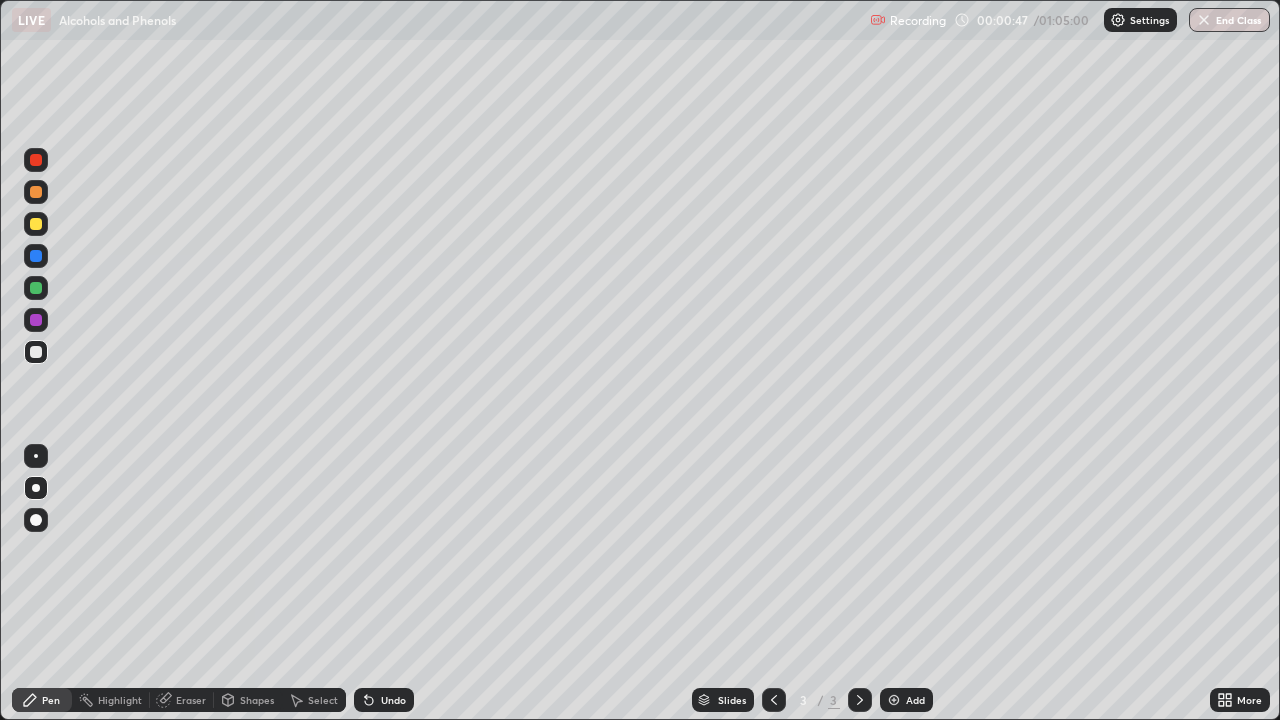 click on "Undo" at bounding box center (393, 700) 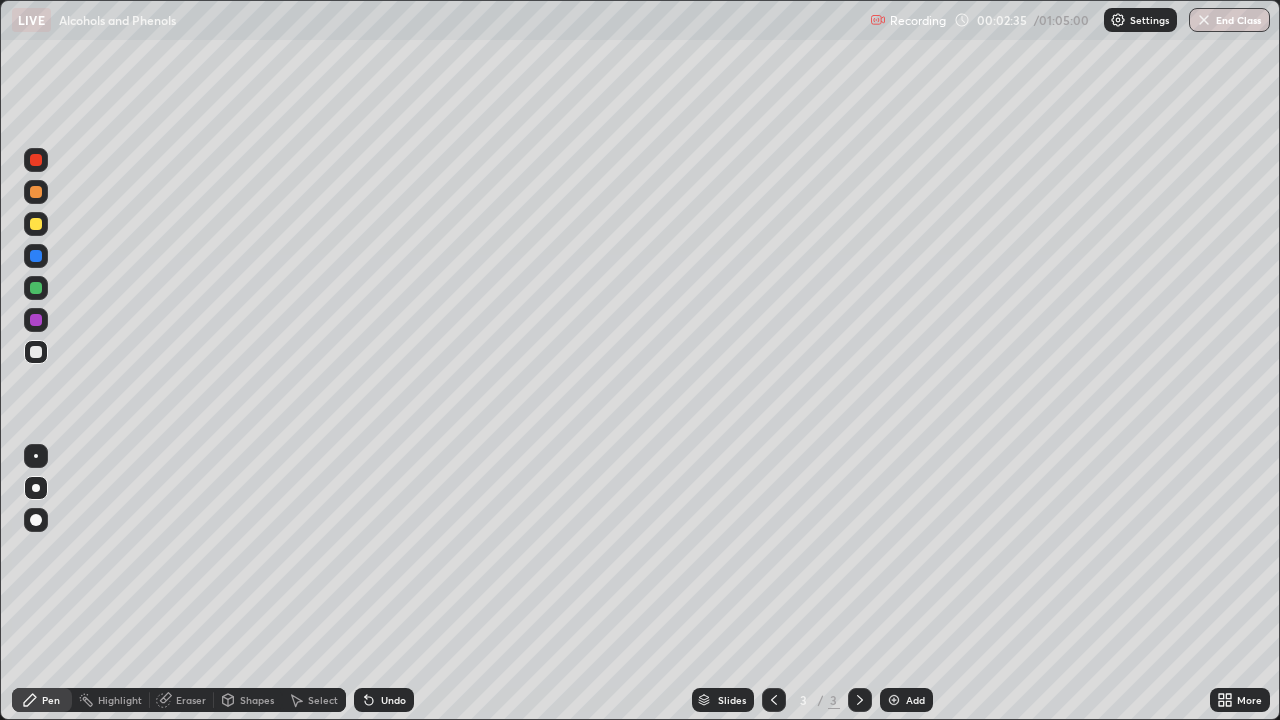 click on "Undo" at bounding box center (384, 700) 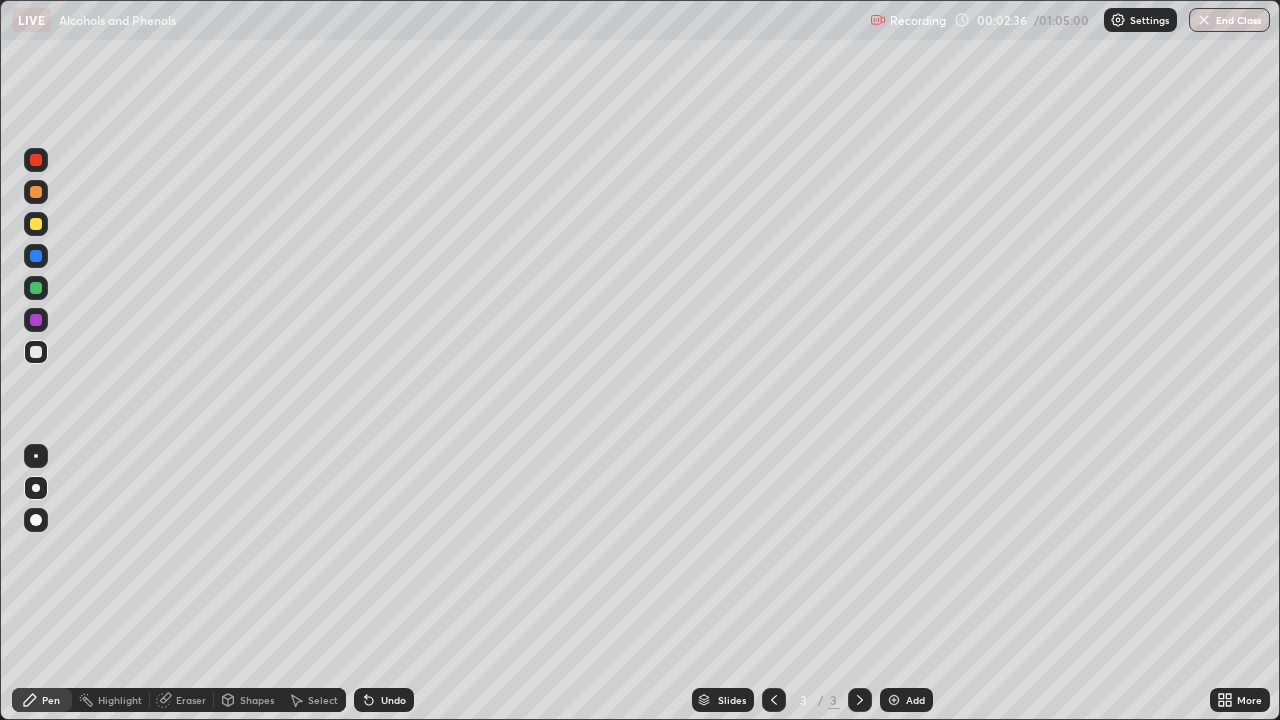 click on "Undo" at bounding box center (393, 700) 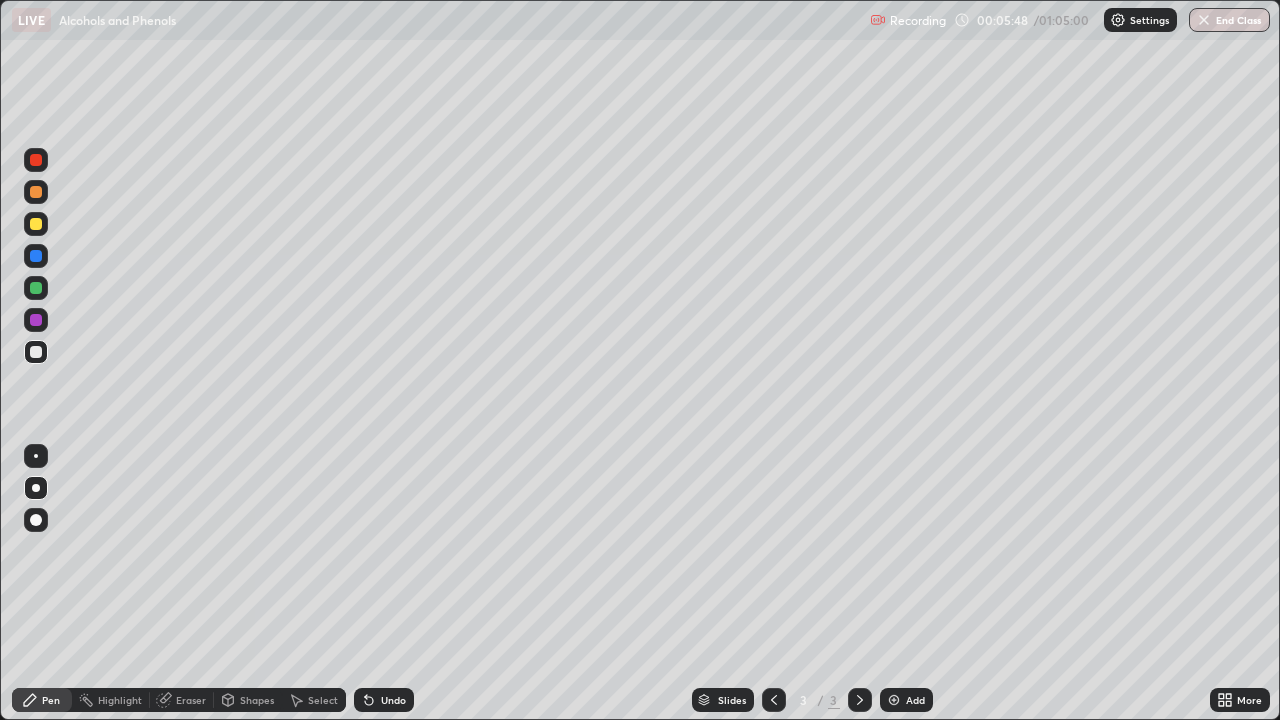 click on "Eraser" at bounding box center [191, 700] 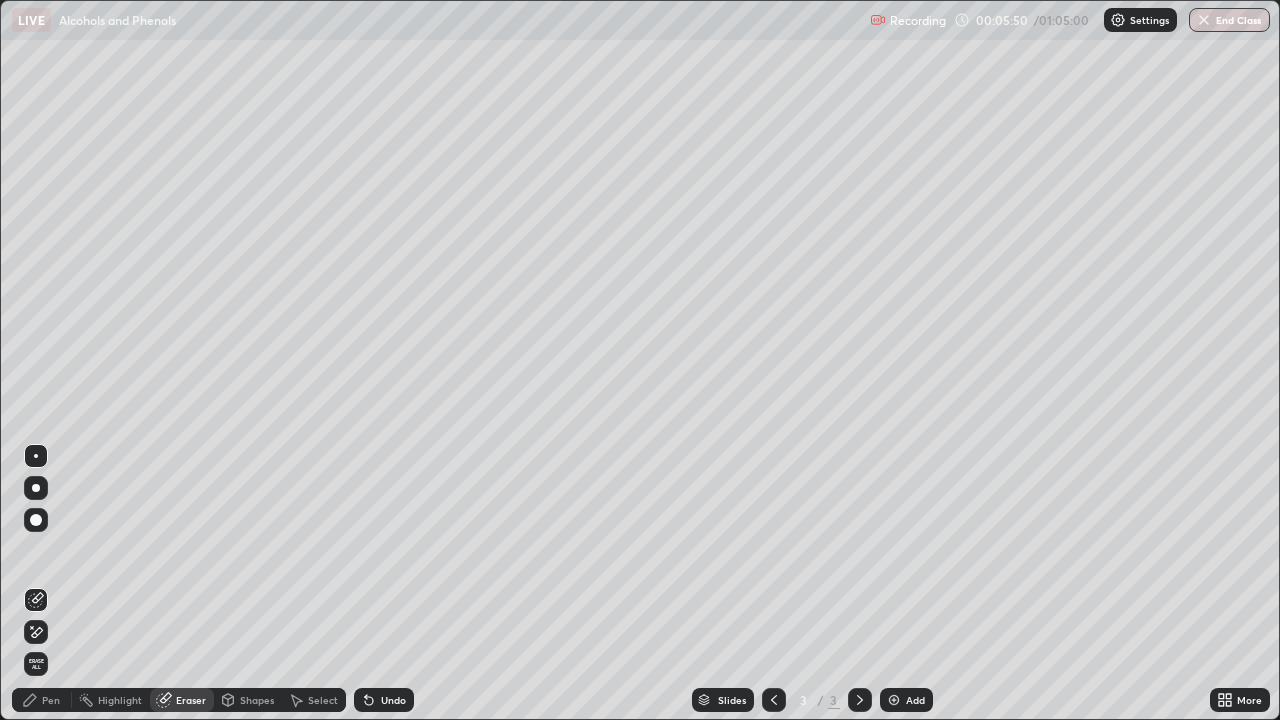 click on "Pen" at bounding box center (51, 700) 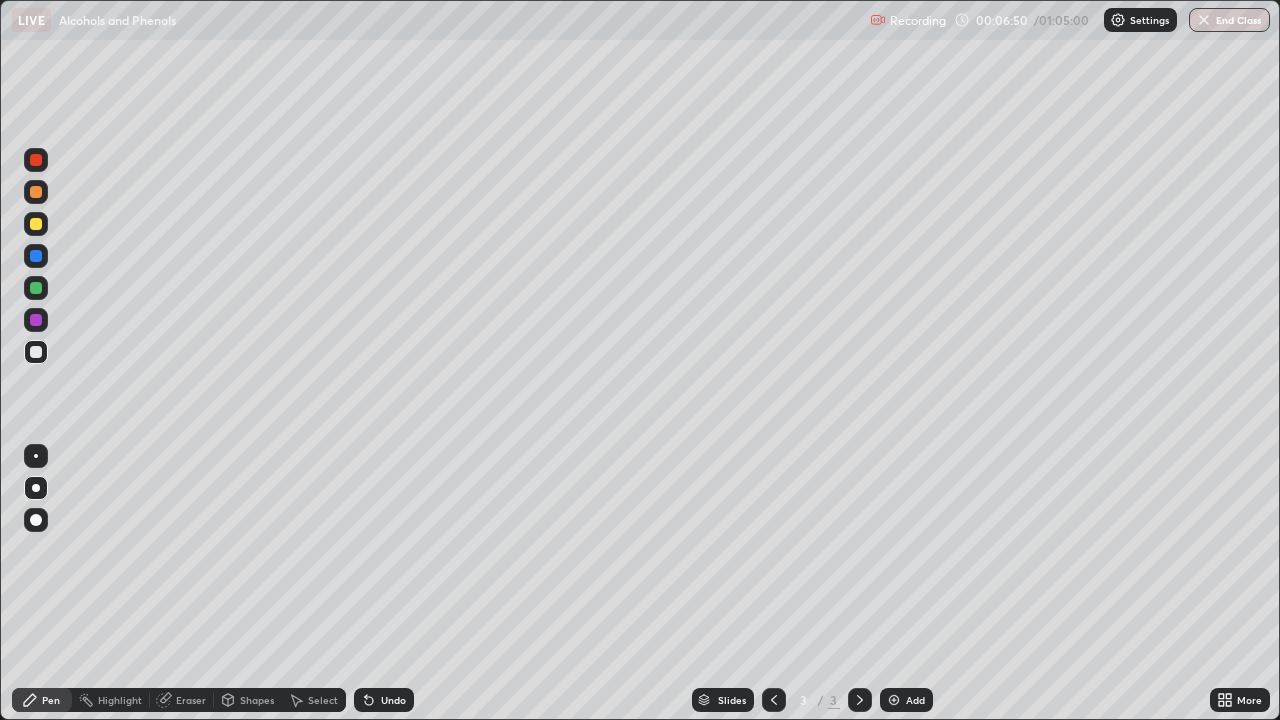 click on "Undo" at bounding box center [393, 700] 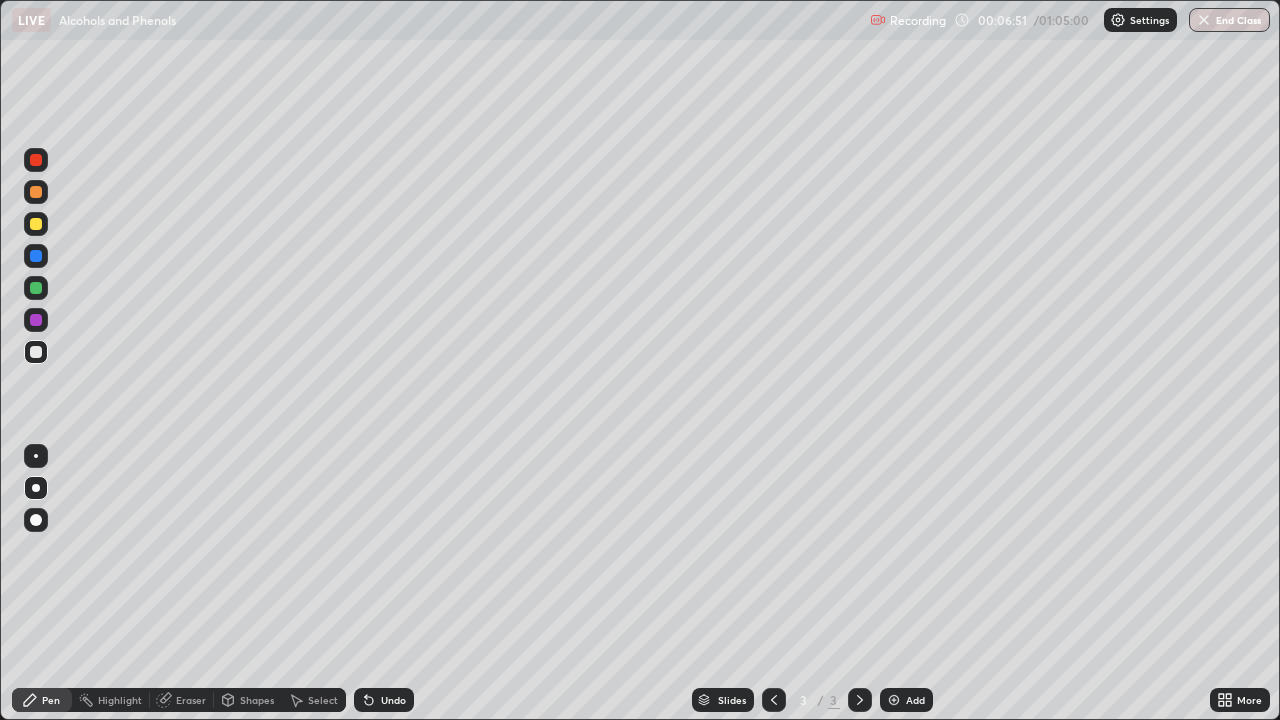 click on "Undo" at bounding box center [384, 700] 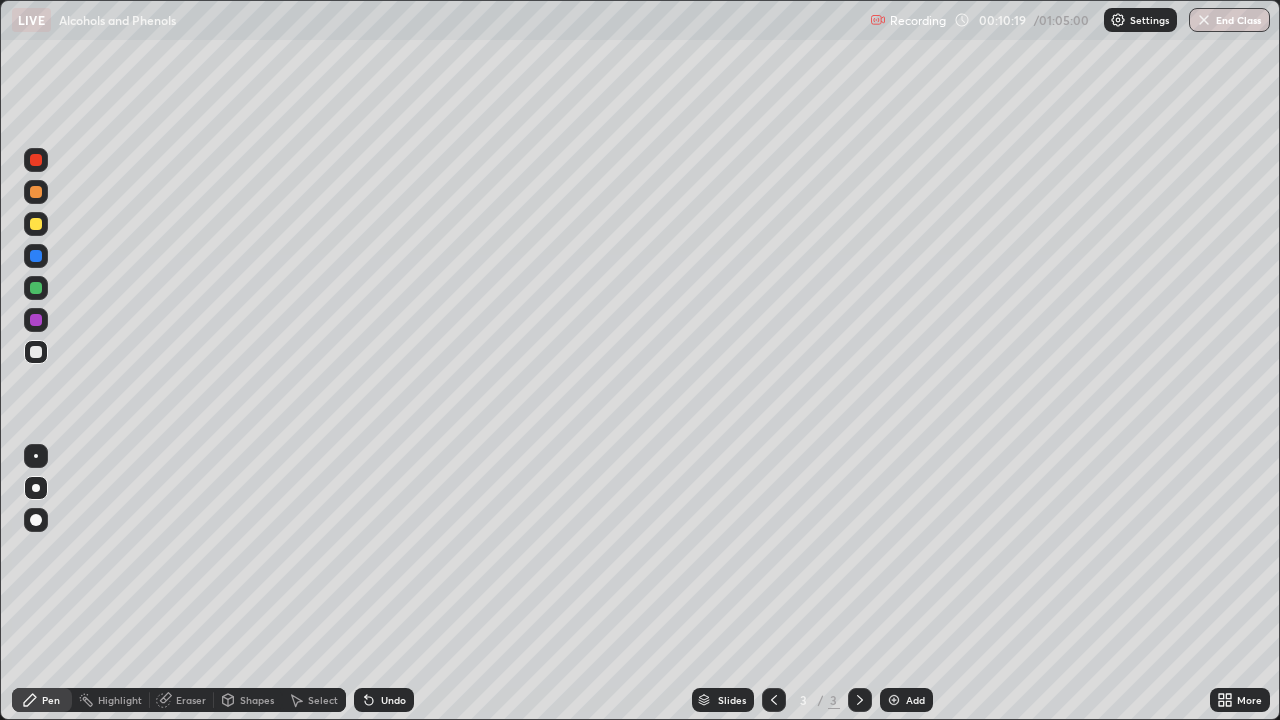 click on "Add" at bounding box center (906, 700) 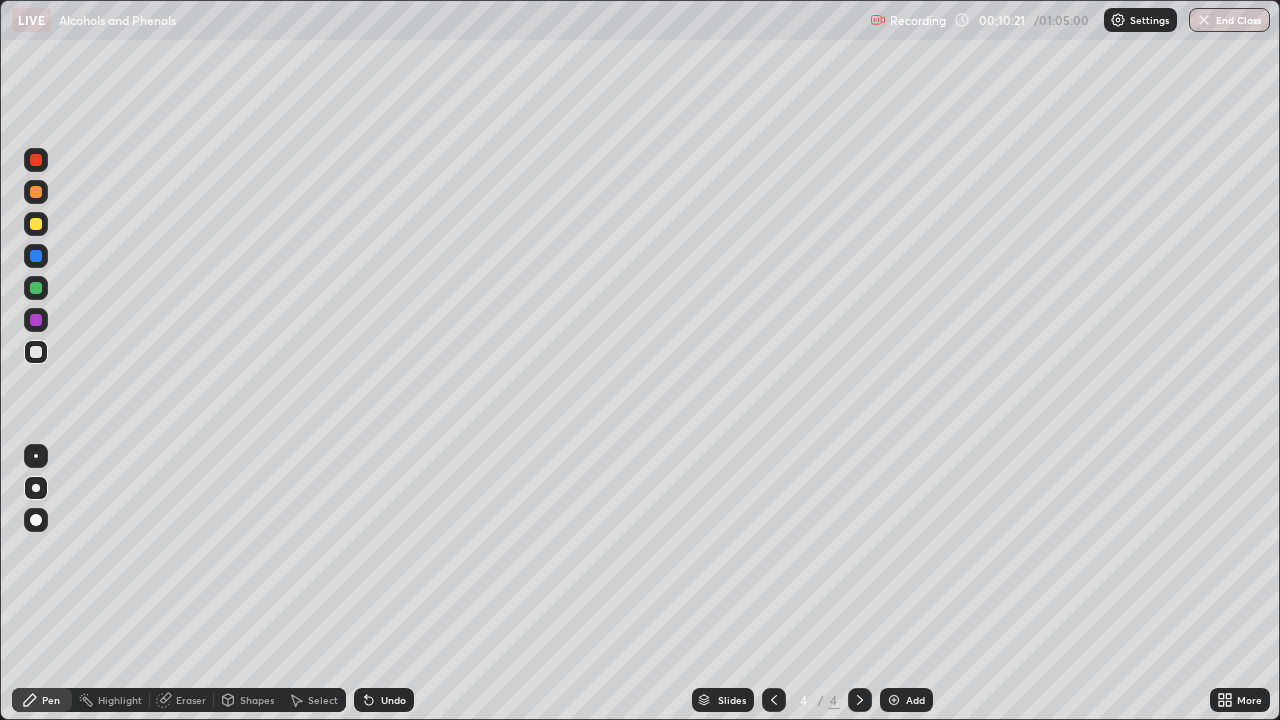 click at bounding box center (36, 224) 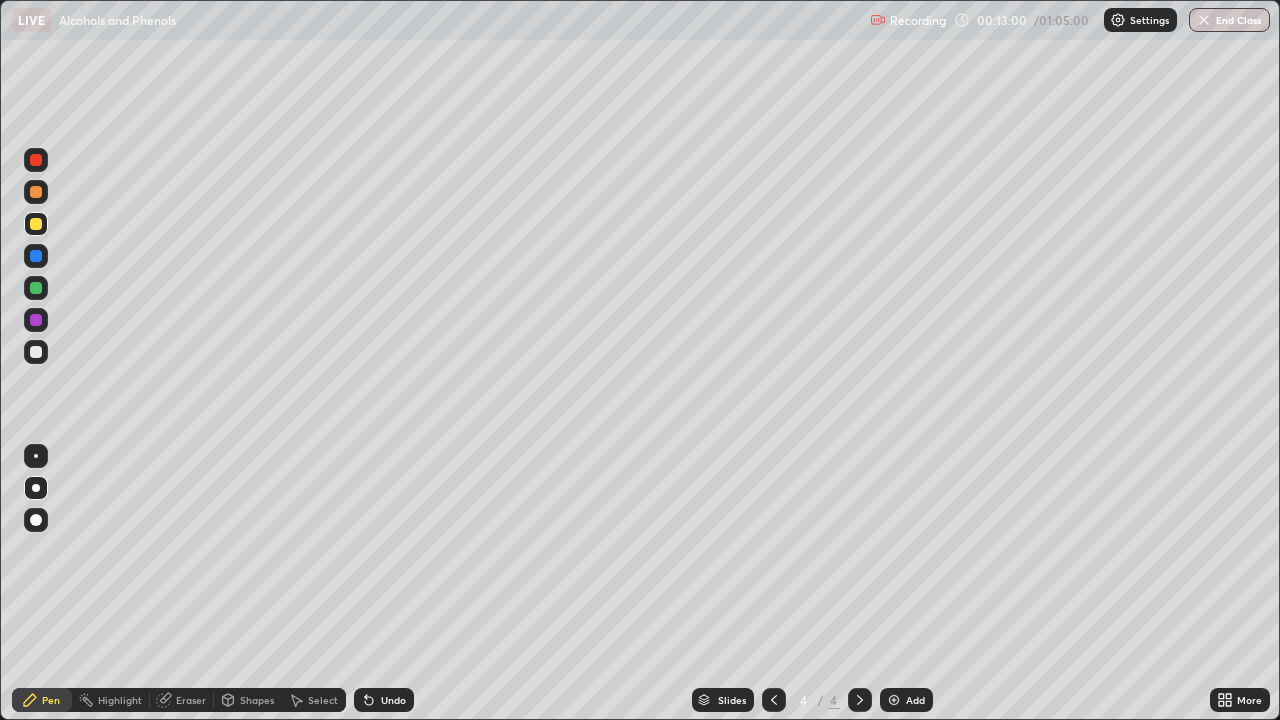 click on "Eraser" at bounding box center [191, 700] 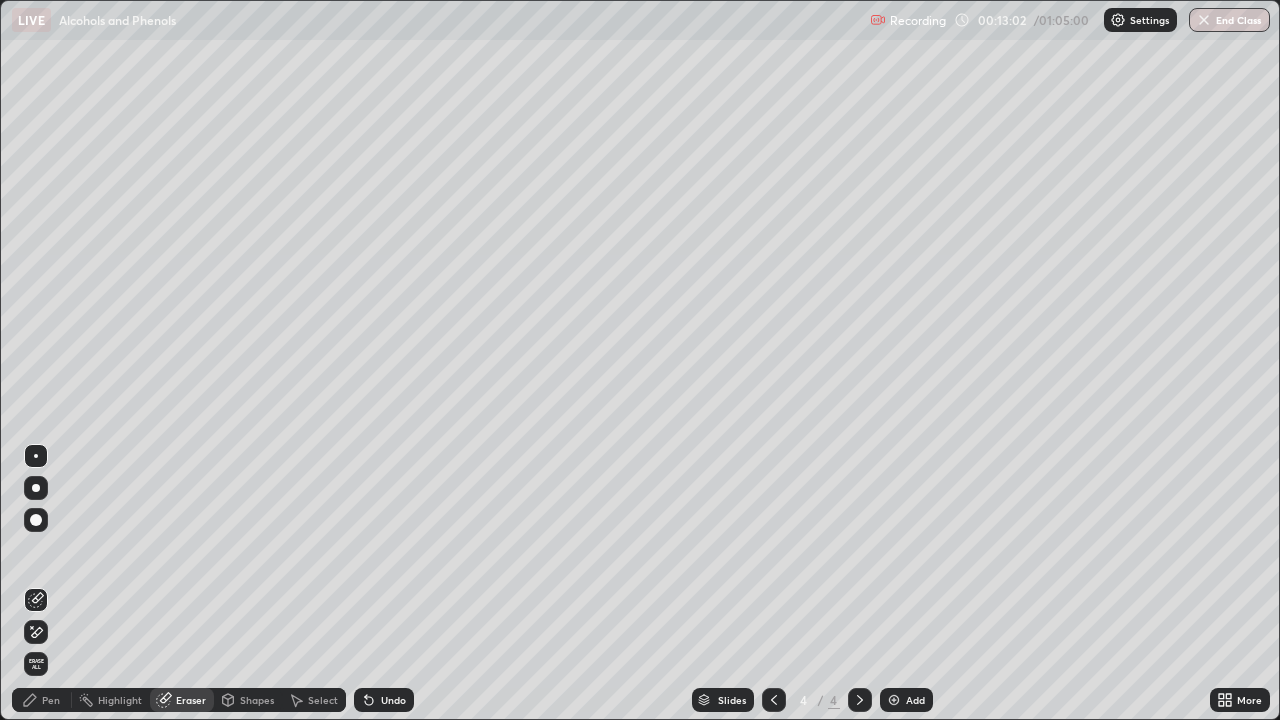 click on "Pen" at bounding box center [42, 700] 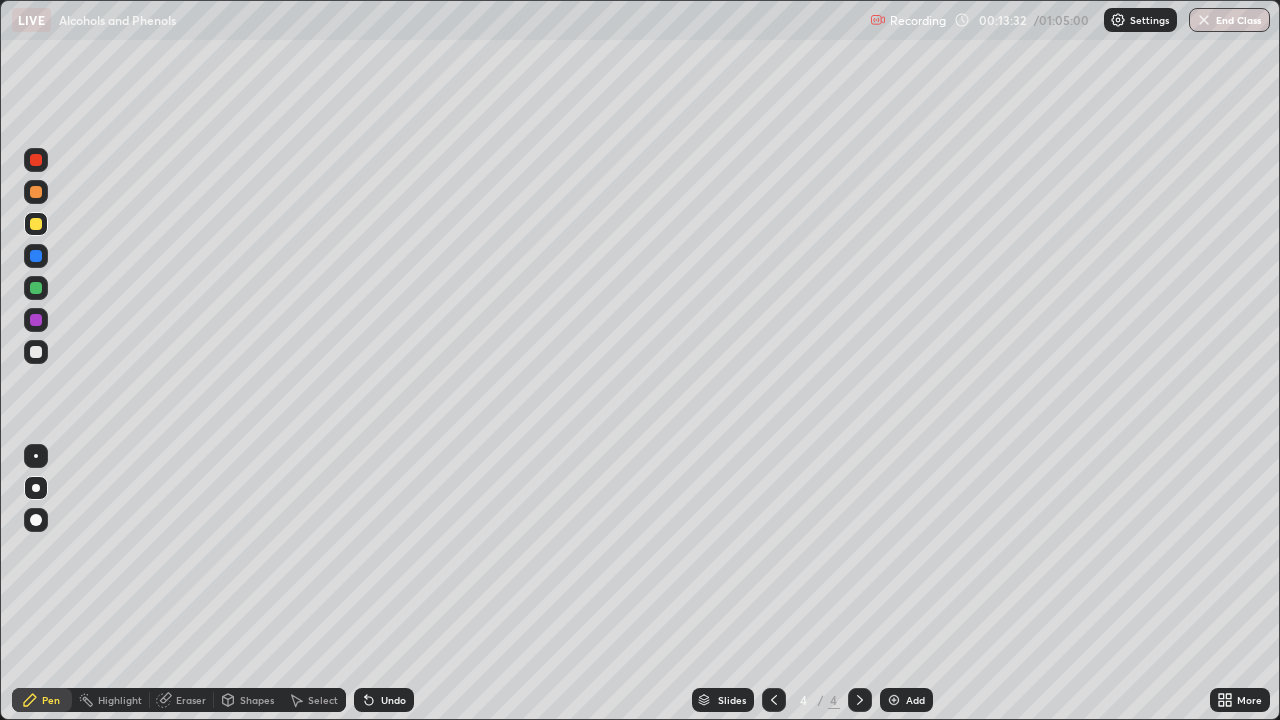 click on "Shapes" at bounding box center (257, 700) 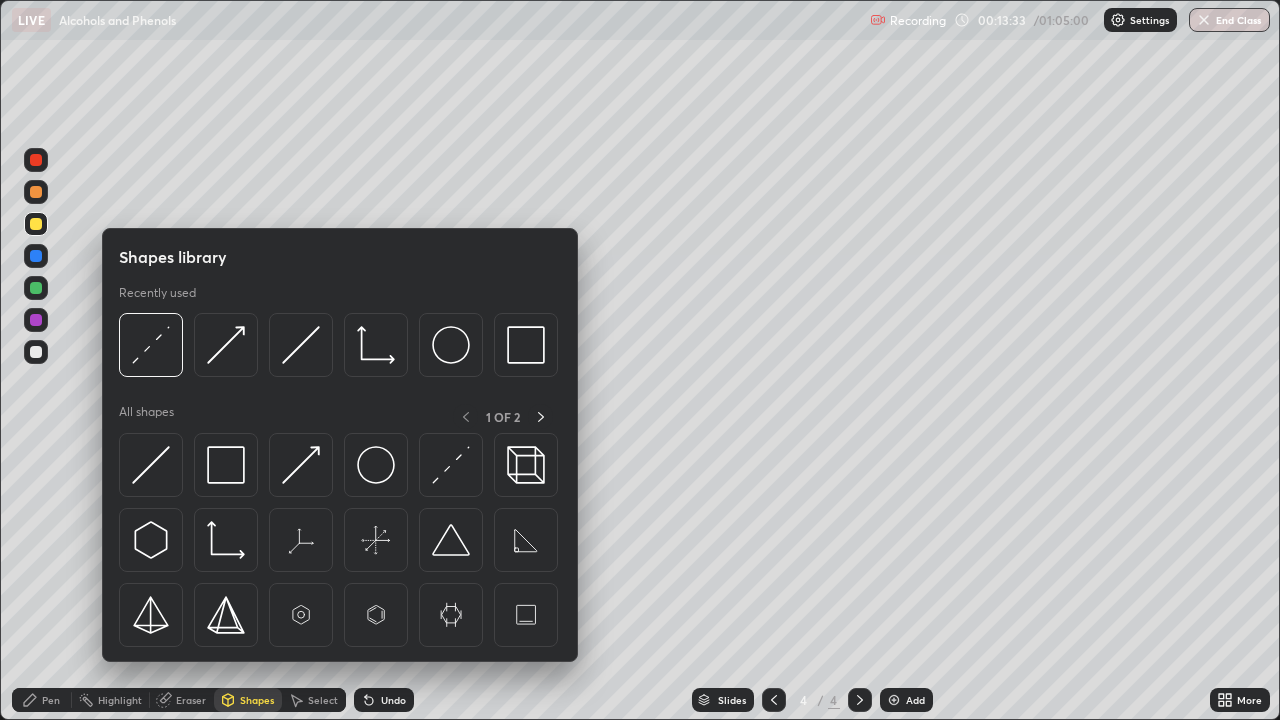 click on "Undo" at bounding box center (393, 700) 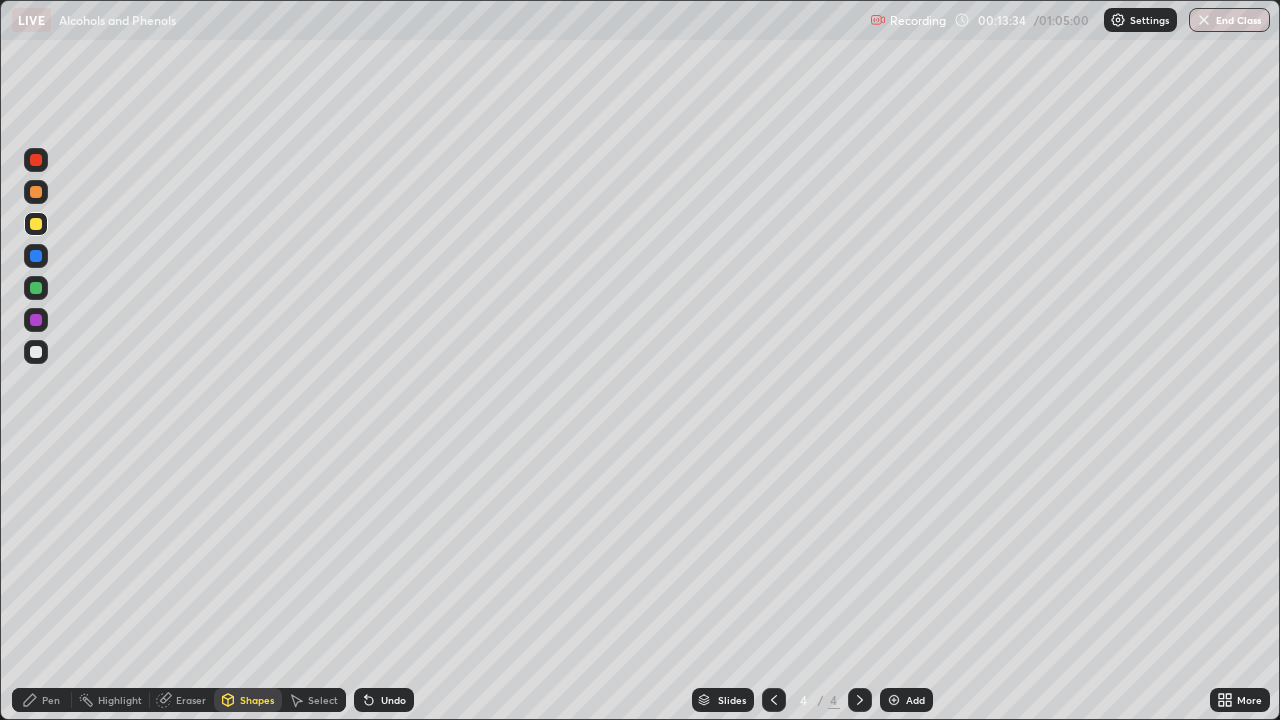 click on "Eraser" at bounding box center [191, 700] 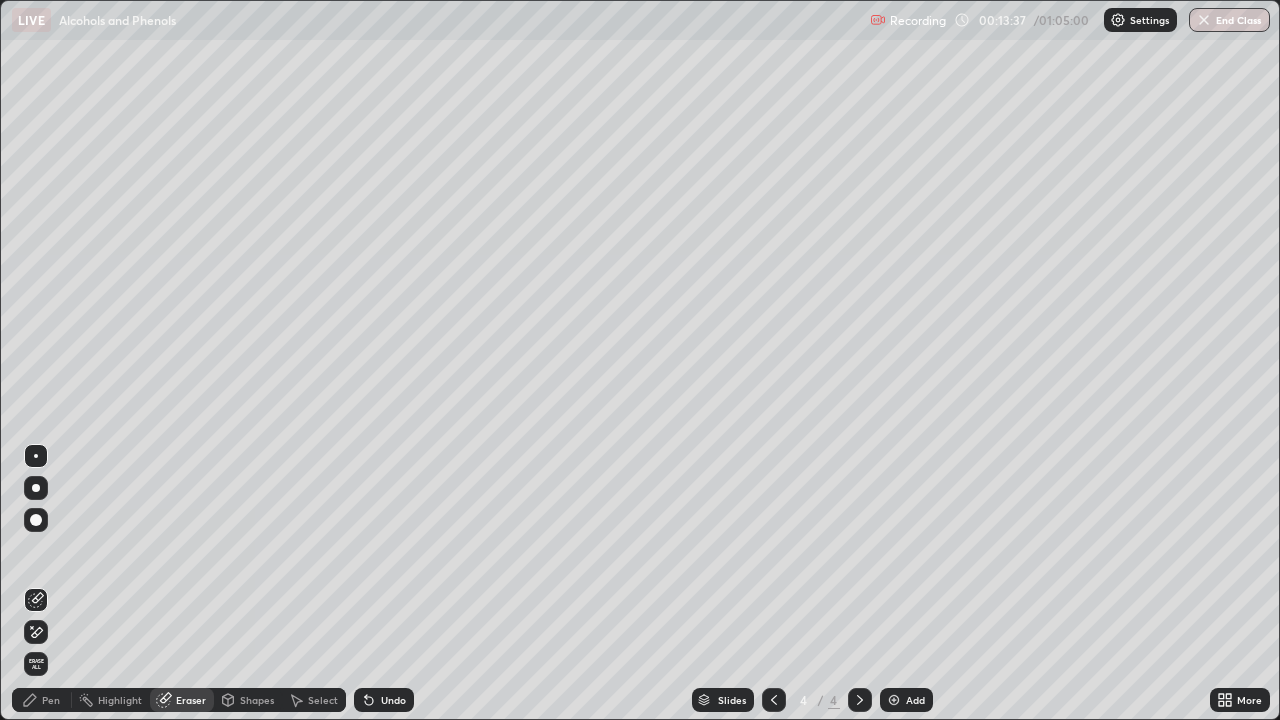 click on "Pen" at bounding box center [51, 700] 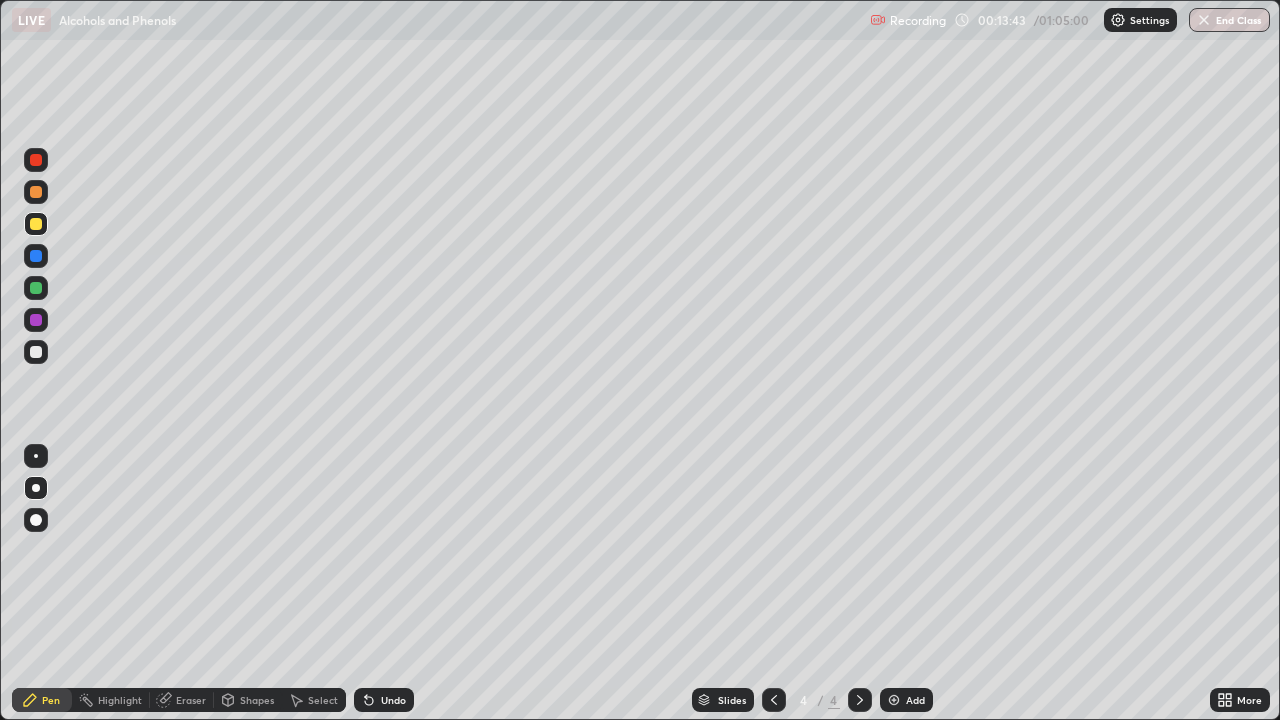 click on "Undo" at bounding box center (393, 700) 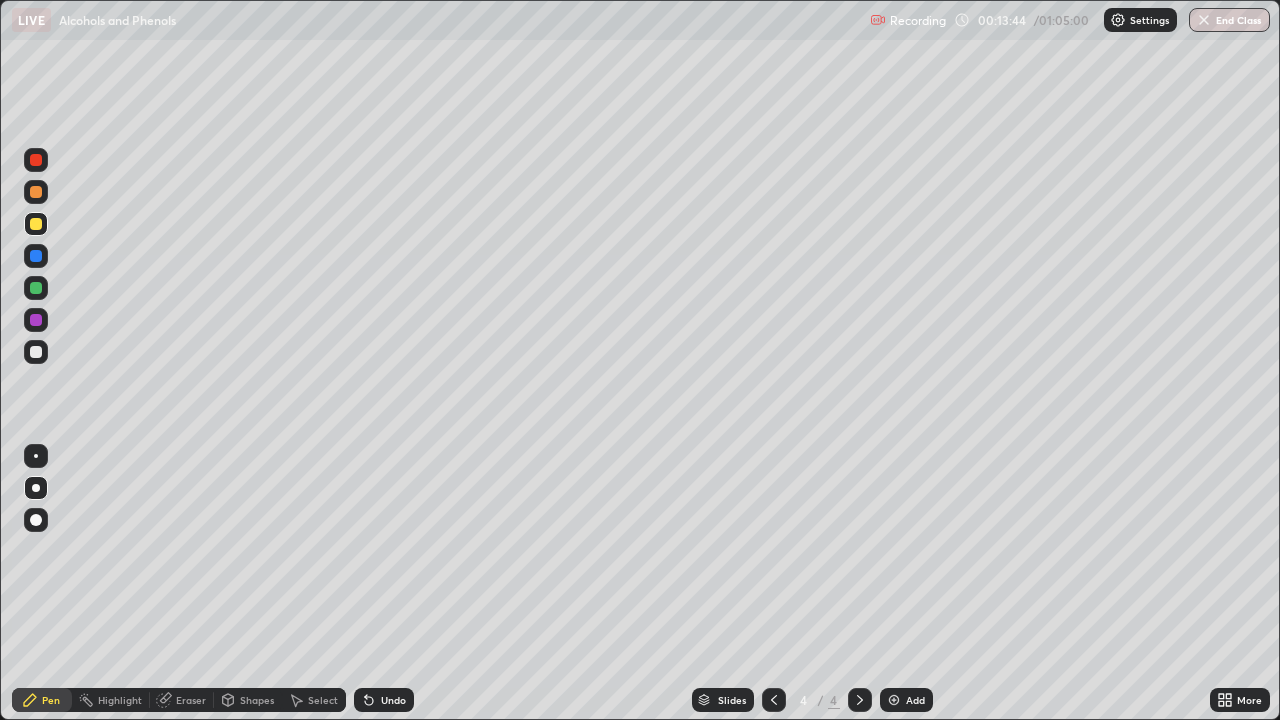 click on "Undo" at bounding box center [393, 700] 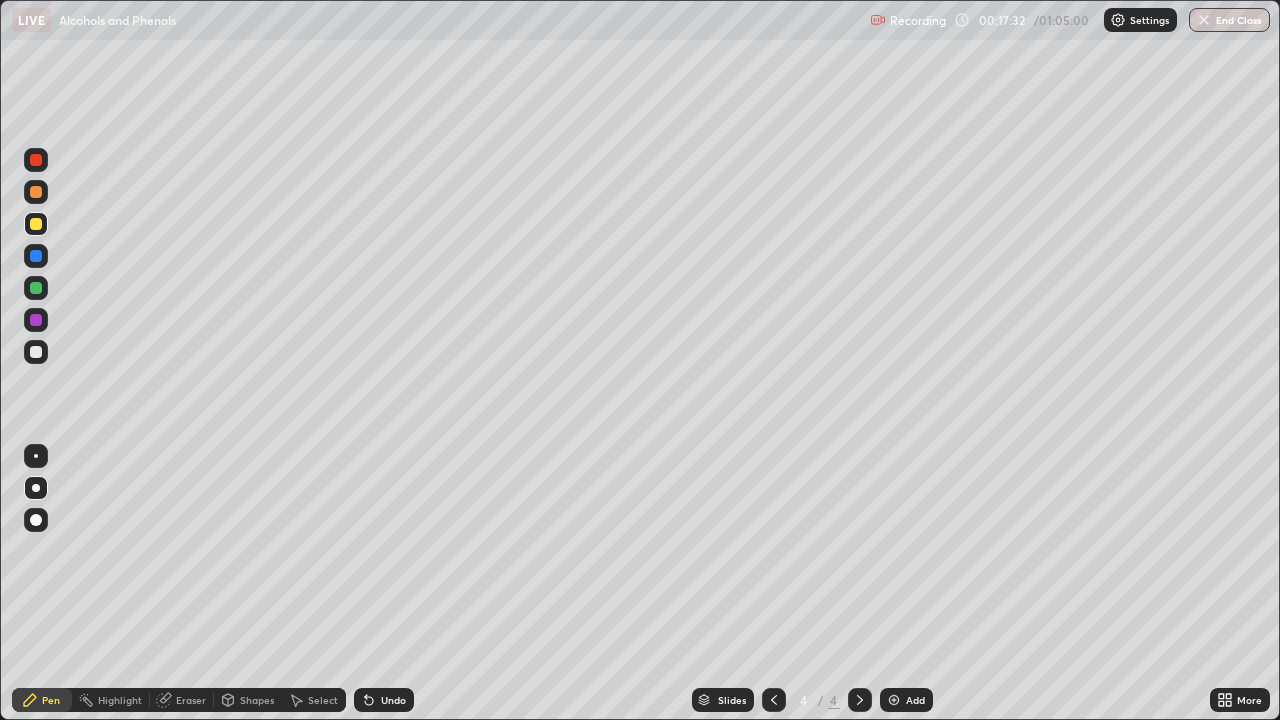click on "Add" at bounding box center [915, 700] 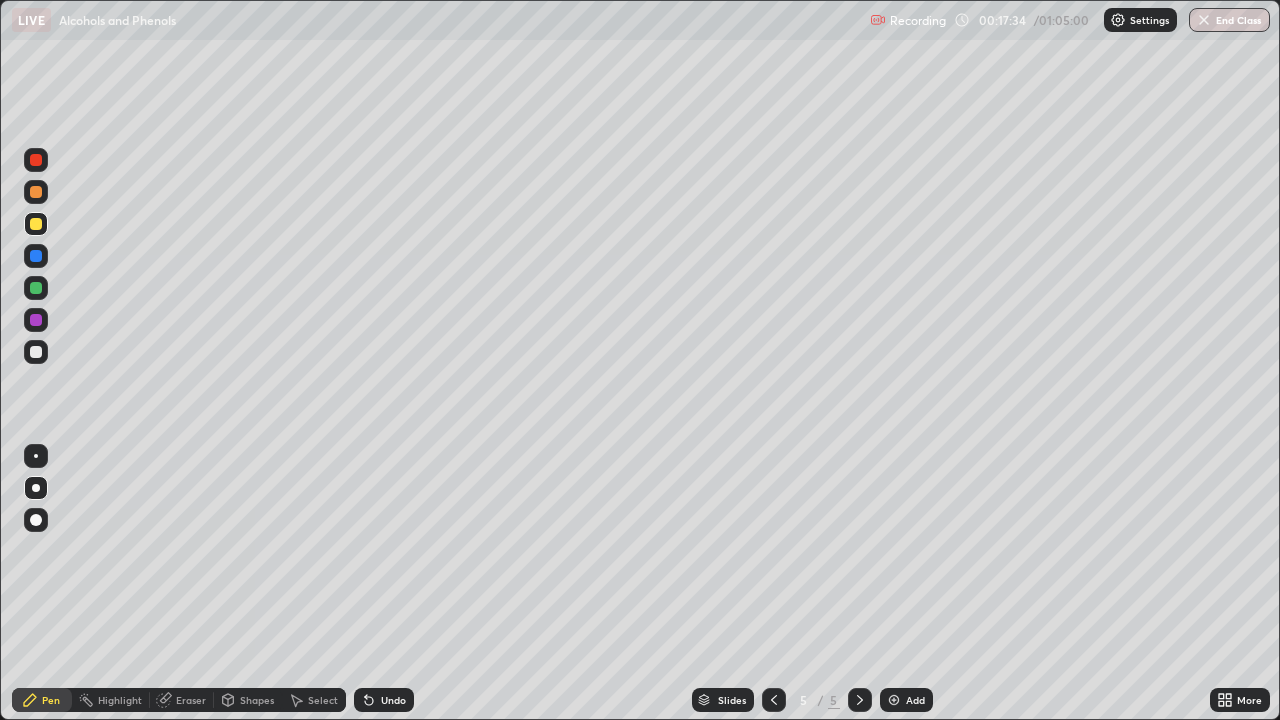 click 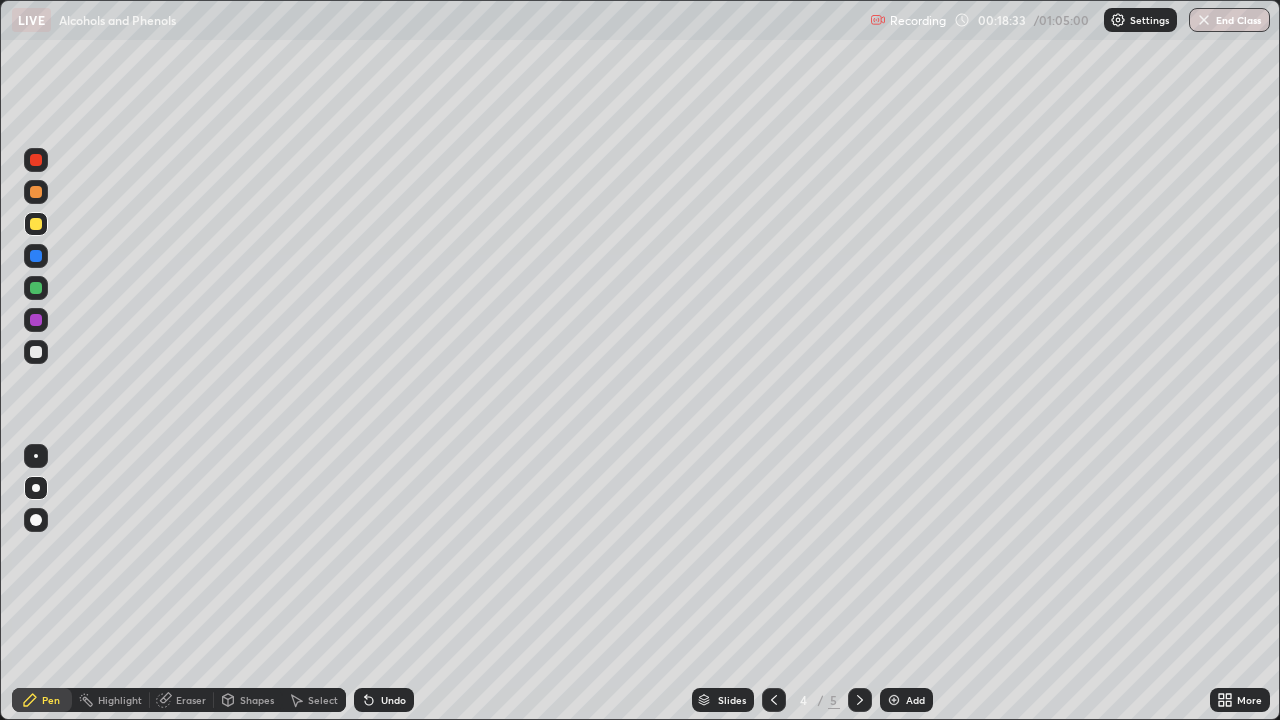 click at bounding box center (894, 700) 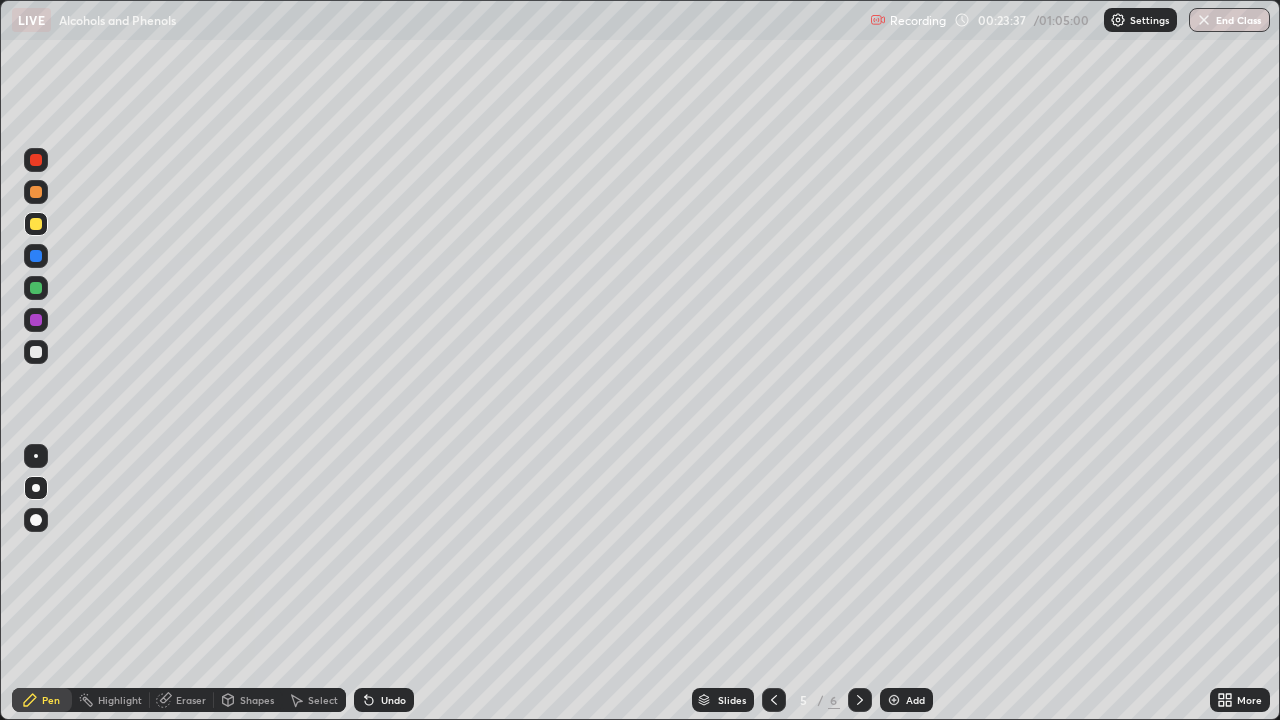 click on "Eraser" at bounding box center (191, 700) 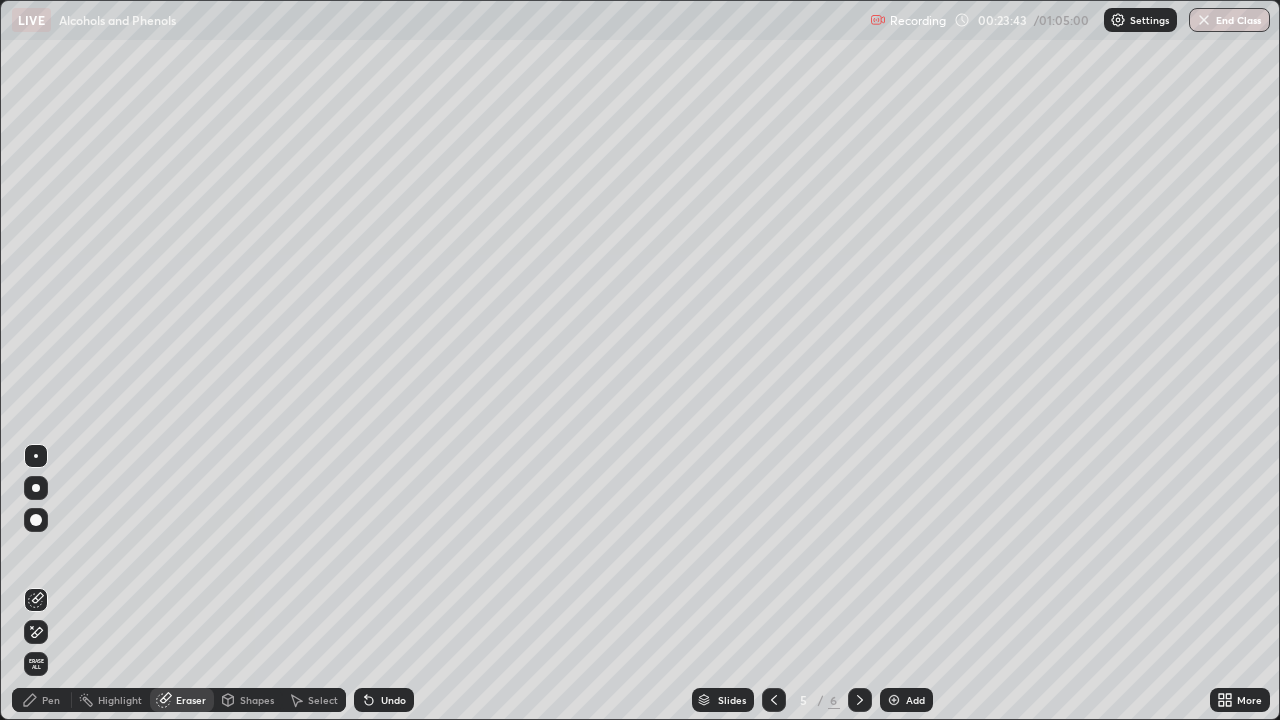 click on "Pen" at bounding box center (51, 700) 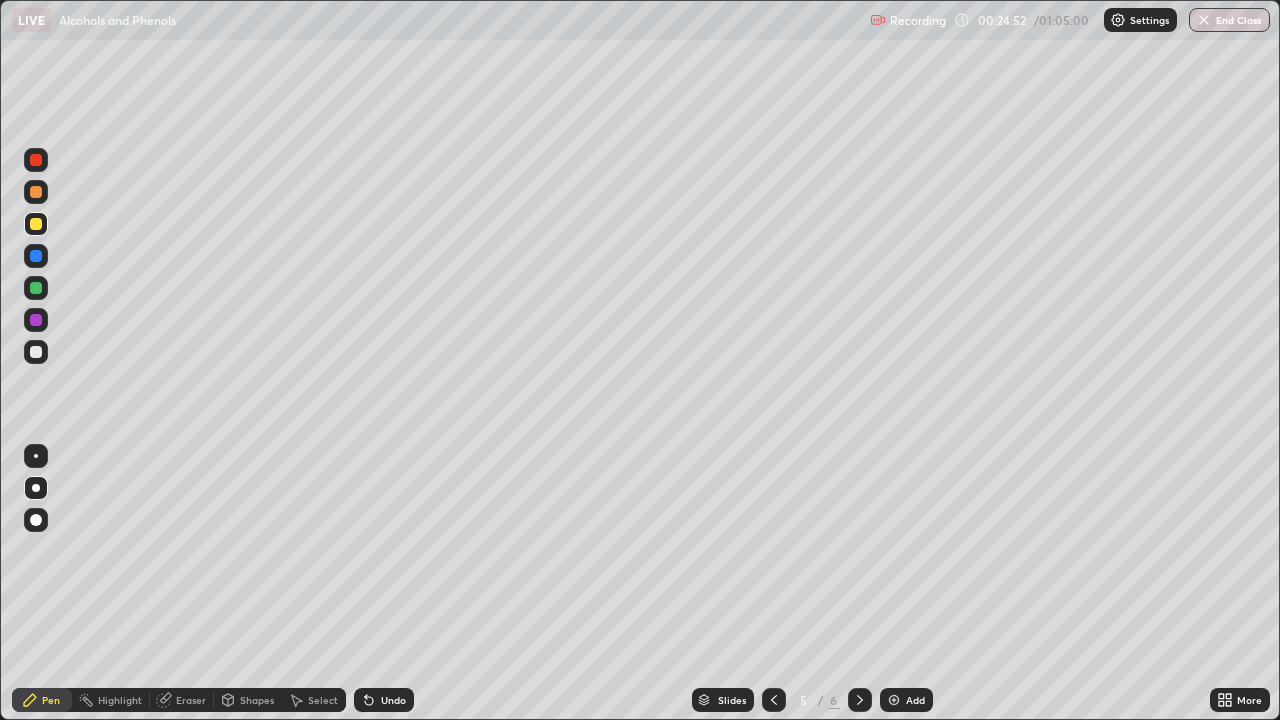 click on "Eraser" at bounding box center (191, 700) 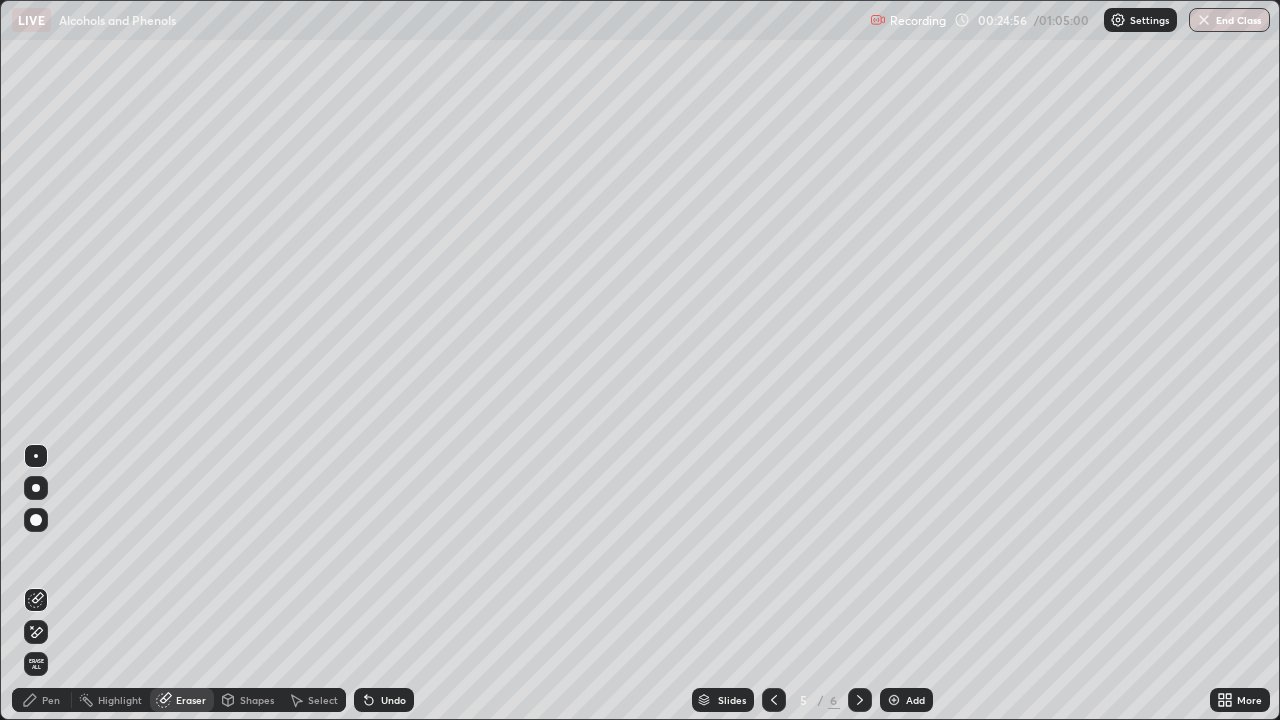 click on "Pen" at bounding box center (51, 700) 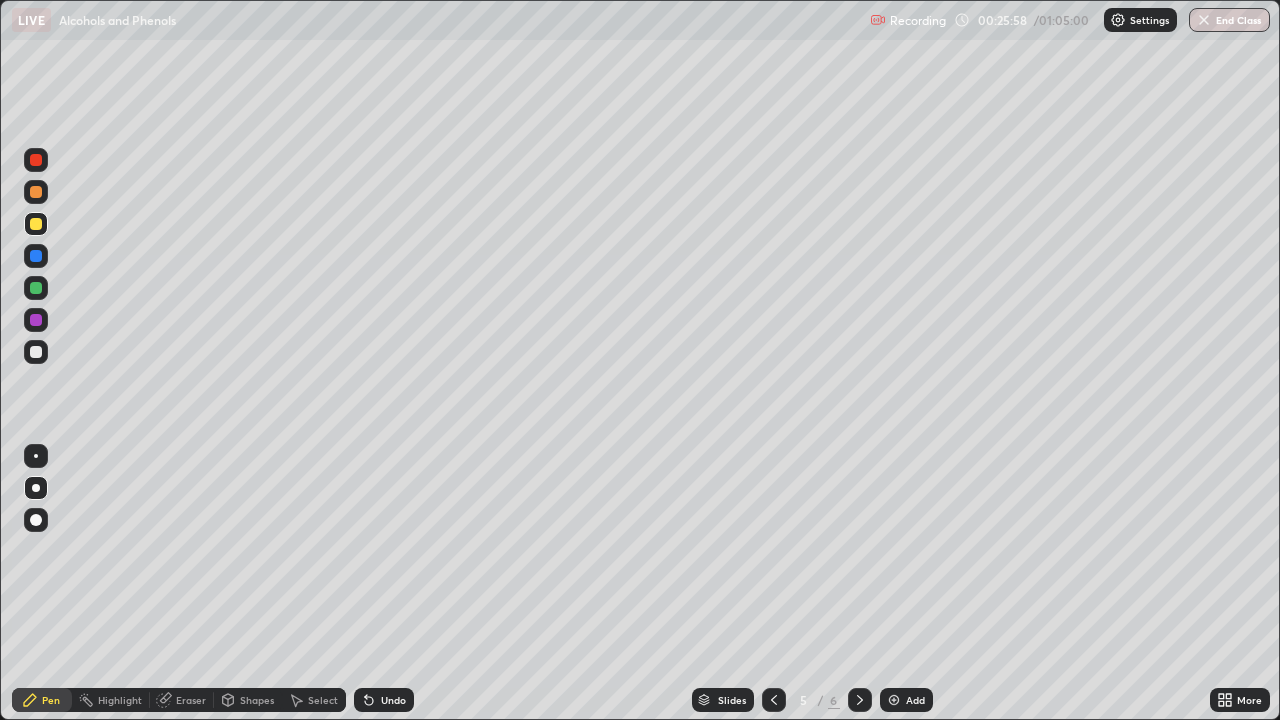 click on "Undo" at bounding box center (384, 700) 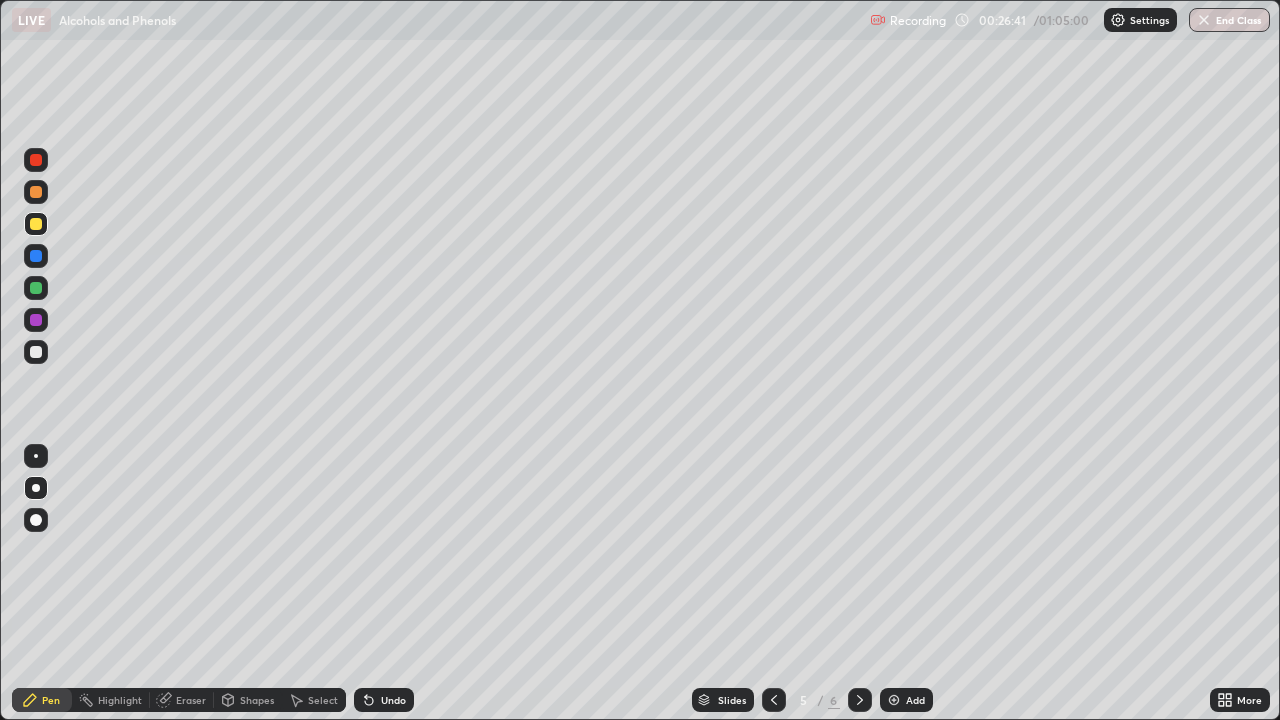 click on "Eraser" at bounding box center [191, 700] 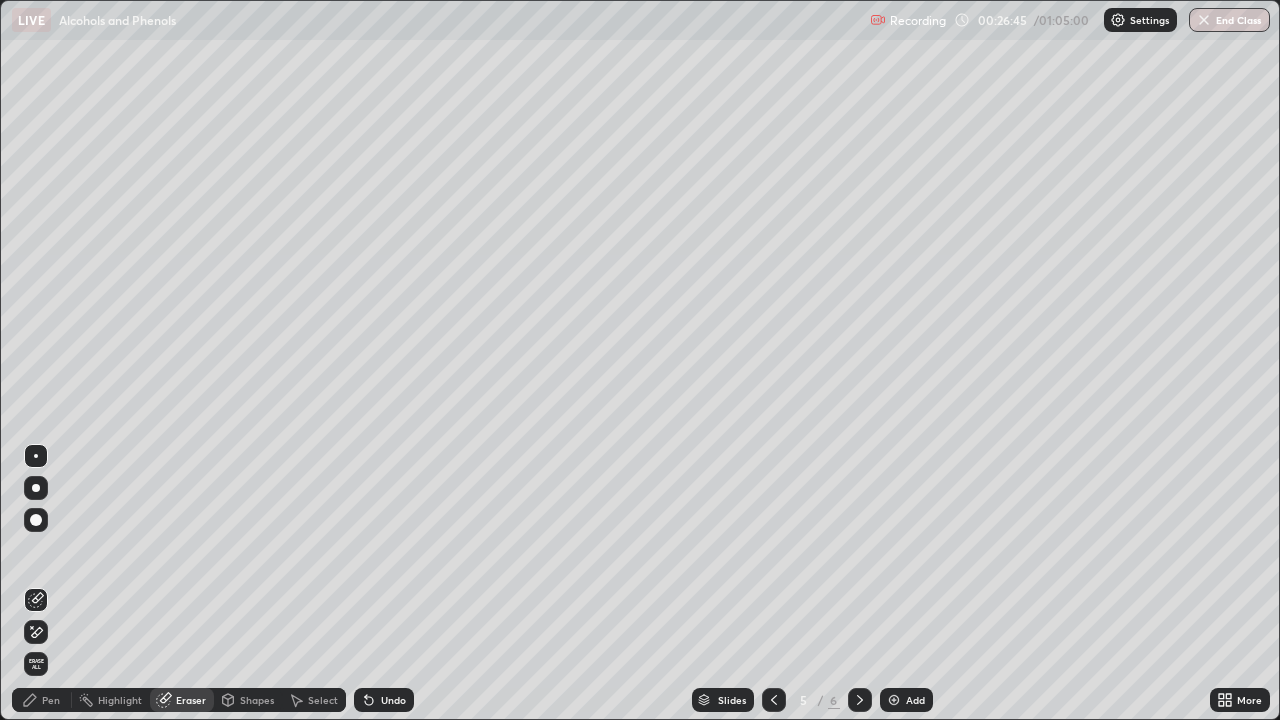 click on "Pen" at bounding box center [51, 700] 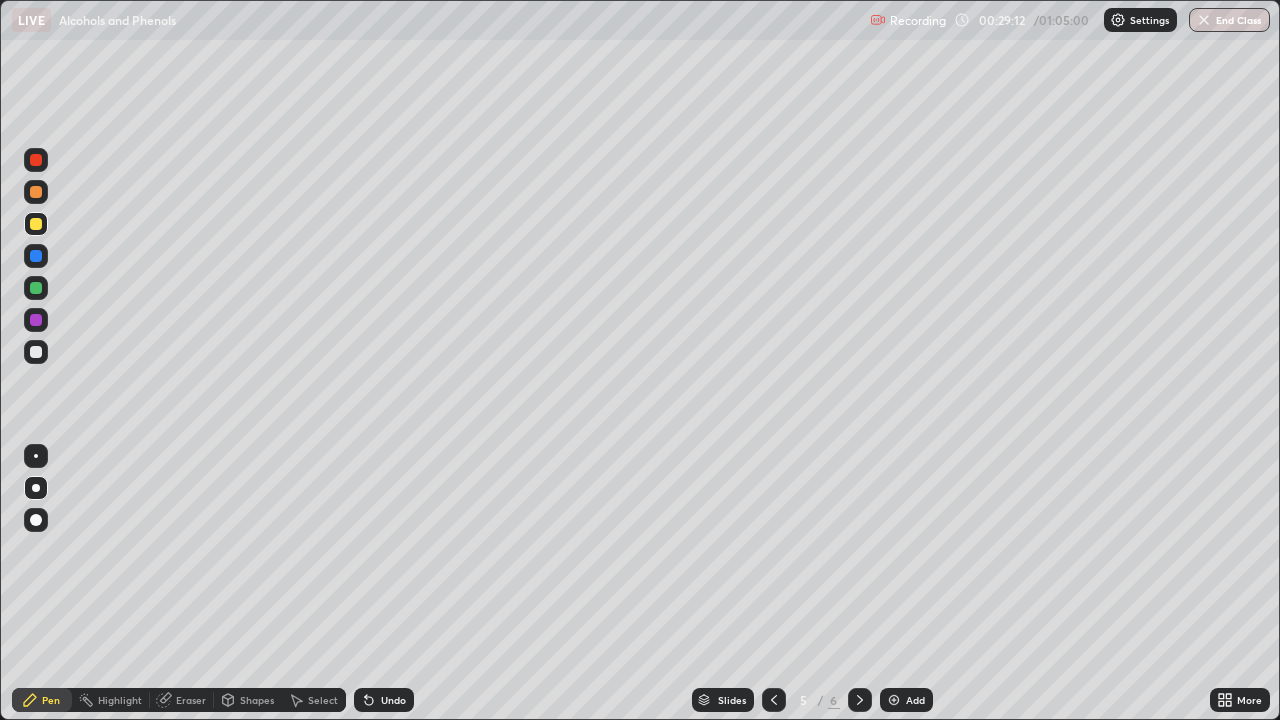 click at bounding box center (894, 700) 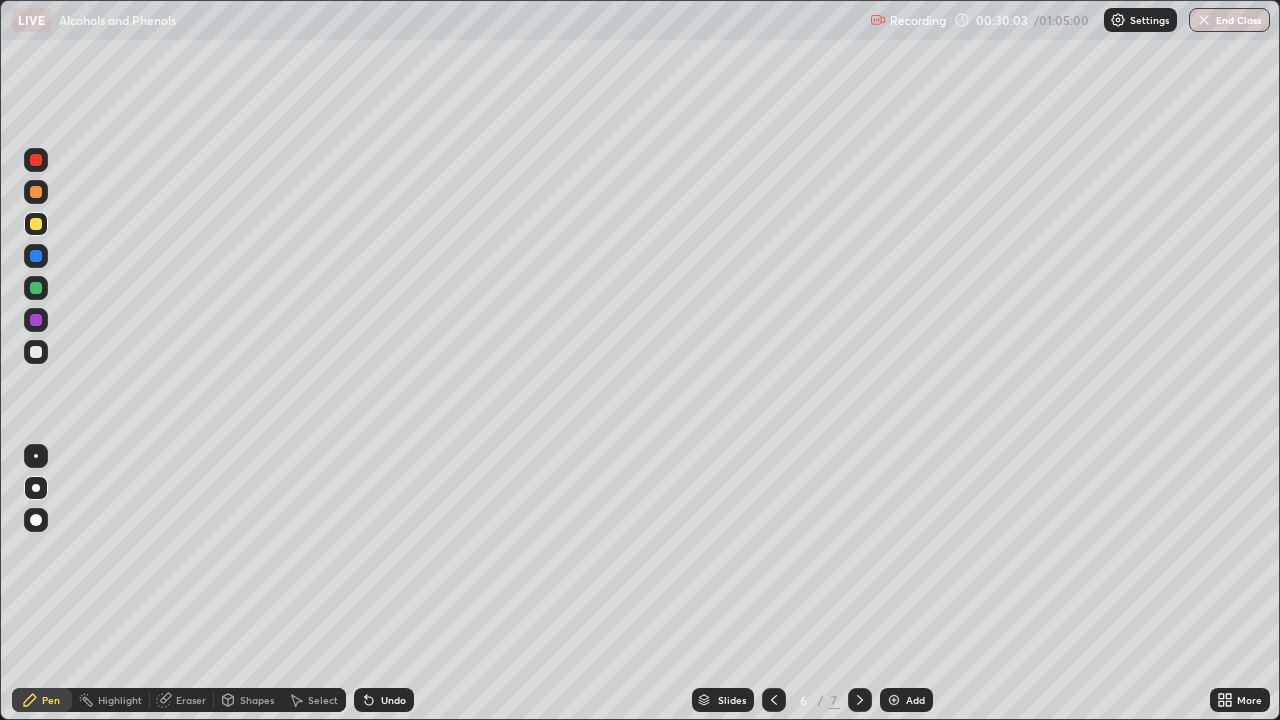 click on "Undo" at bounding box center [393, 700] 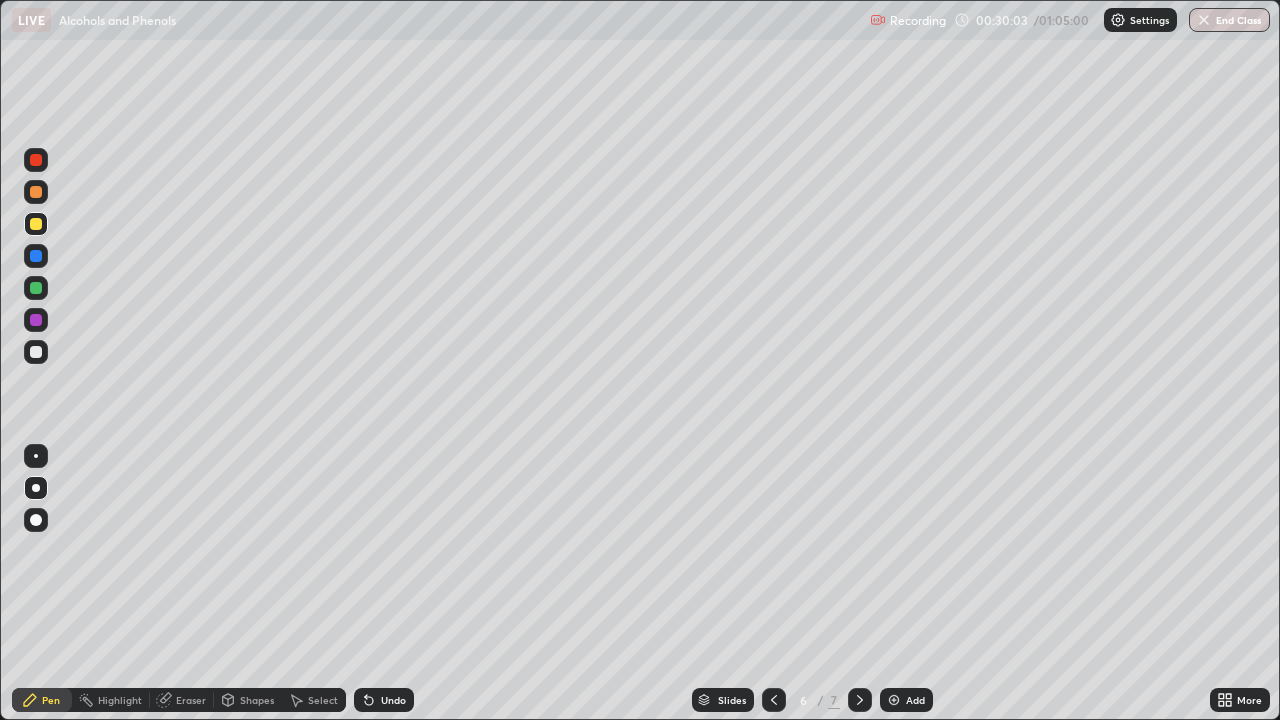click on "Undo" at bounding box center (384, 700) 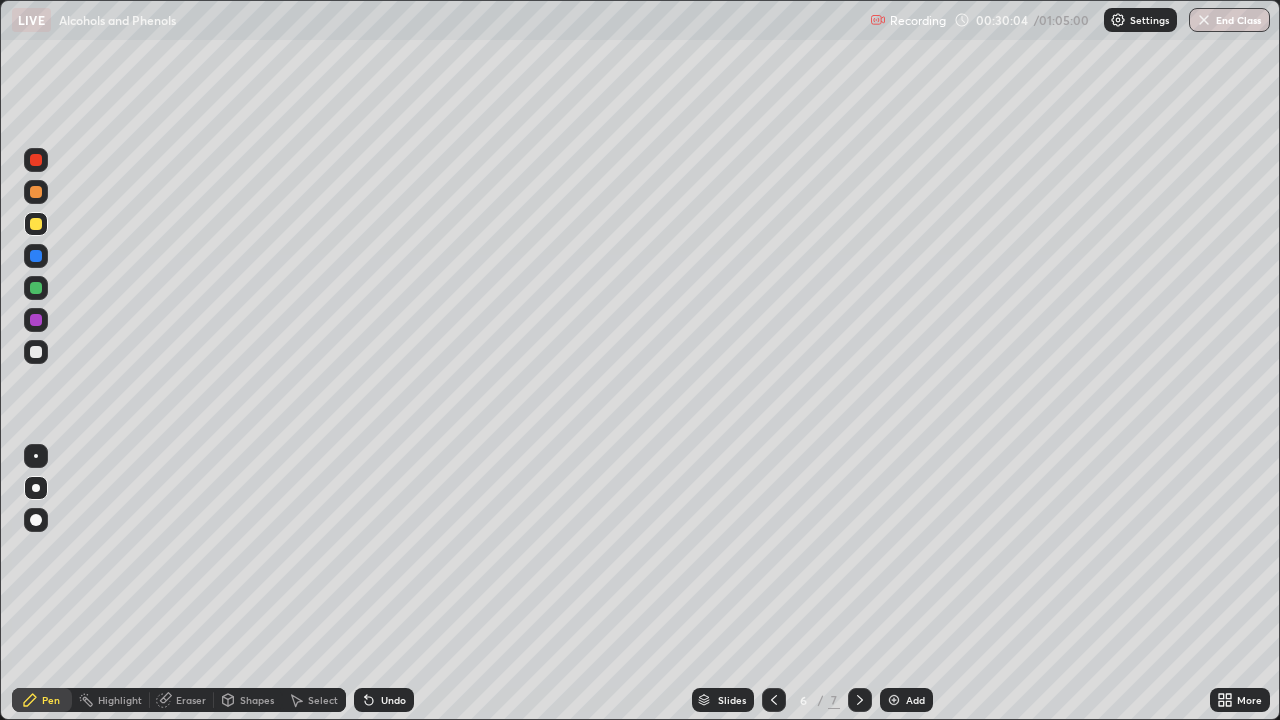 click on "Undo" at bounding box center [393, 700] 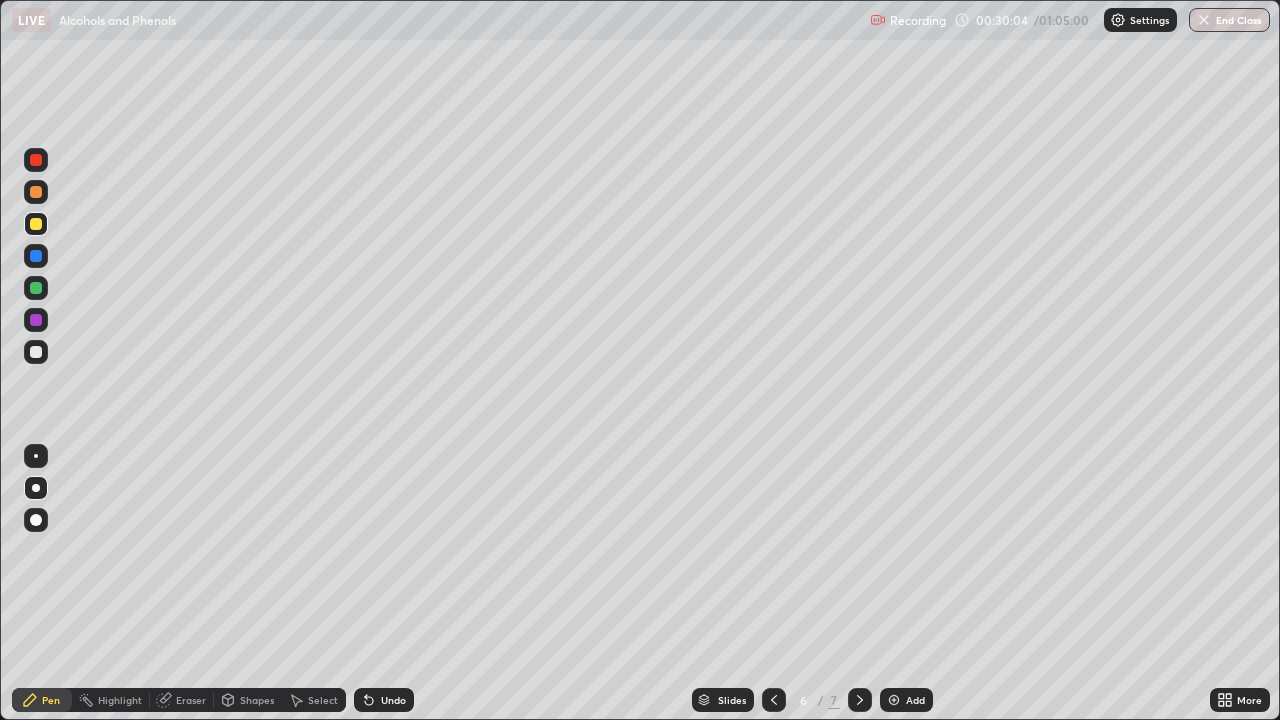 click on "Undo" at bounding box center [393, 700] 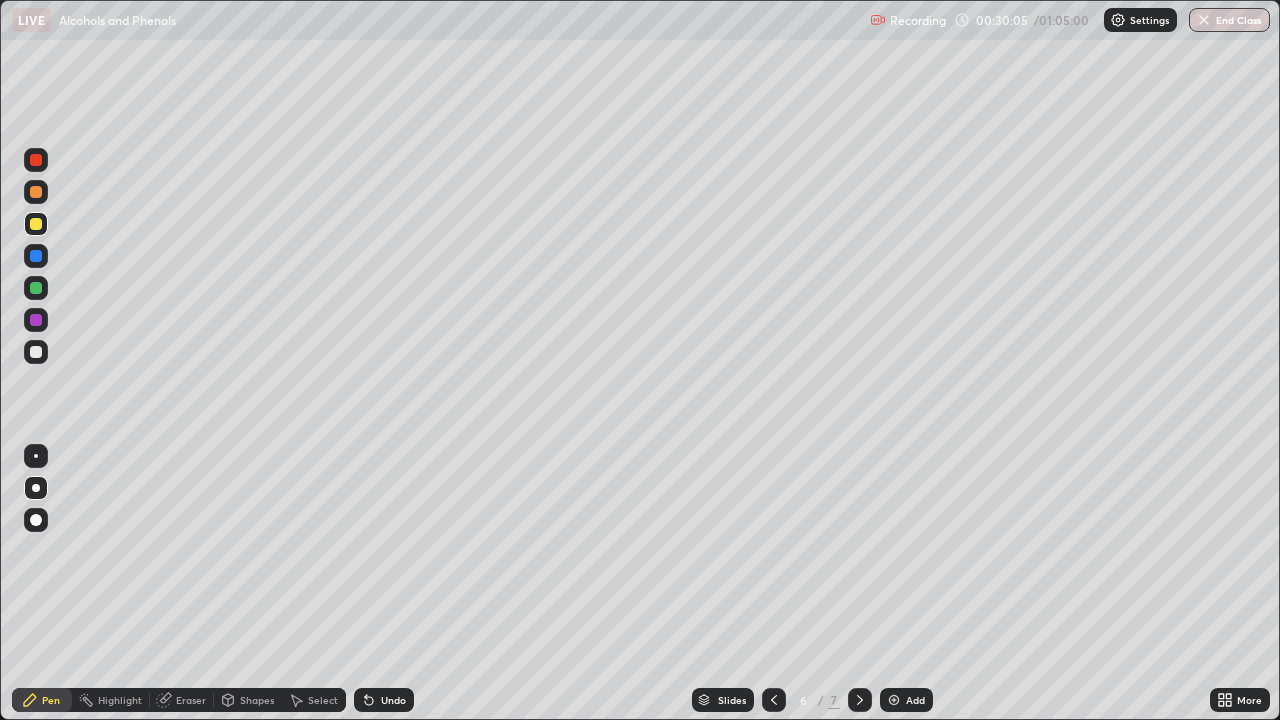 click on "Undo" at bounding box center [384, 700] 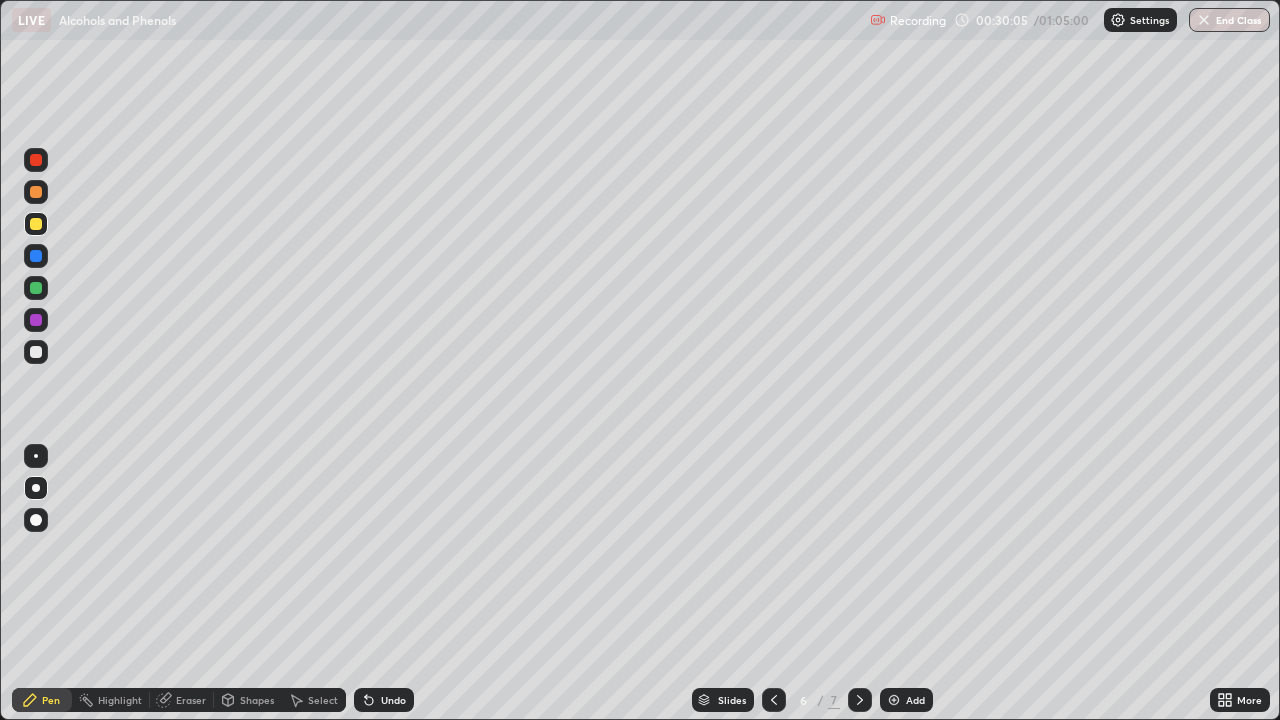 click on "Undo" at bounding box center (384, 700) 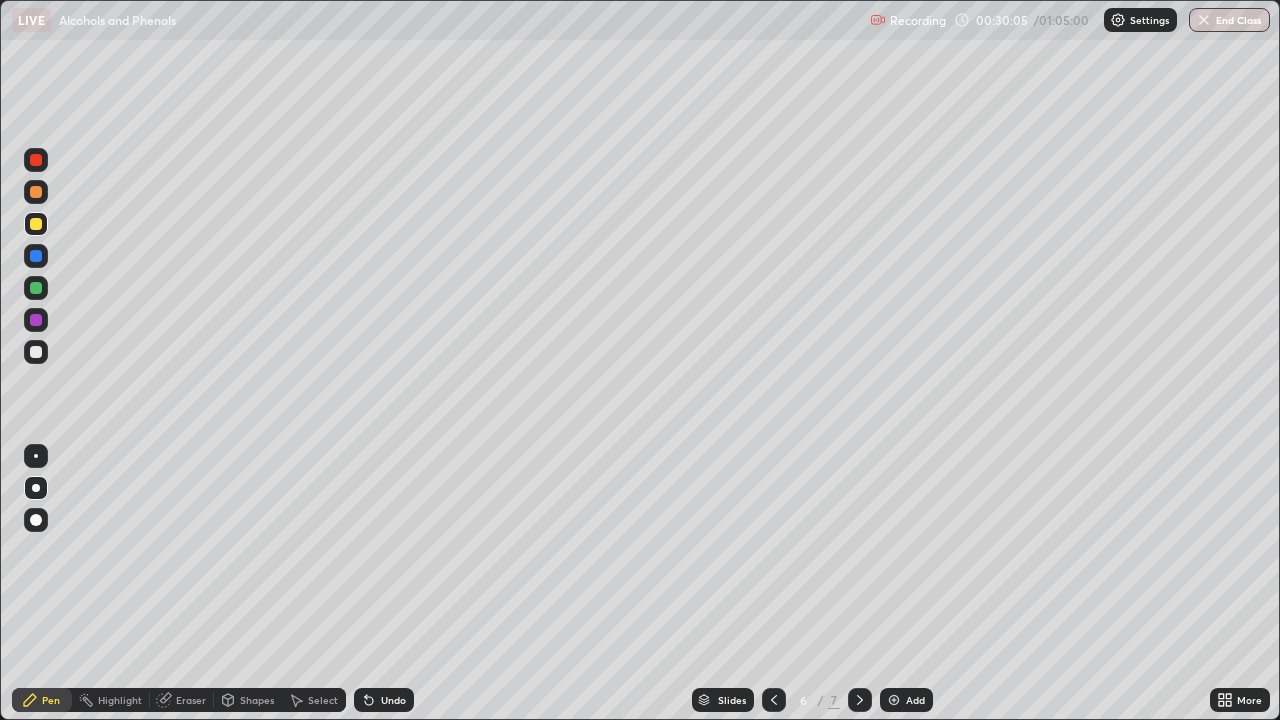 click on "Undo" at bounding box center (393, 700) 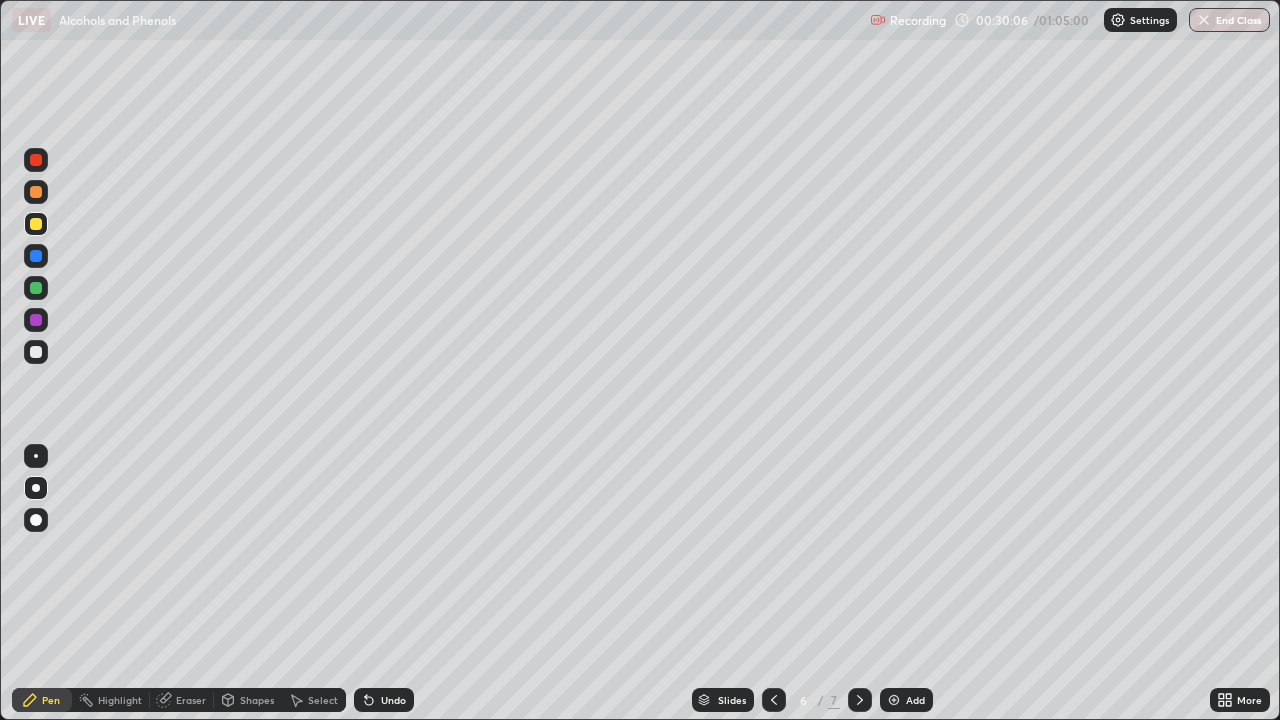 click on "Undo" at bounding box center (384, 700) 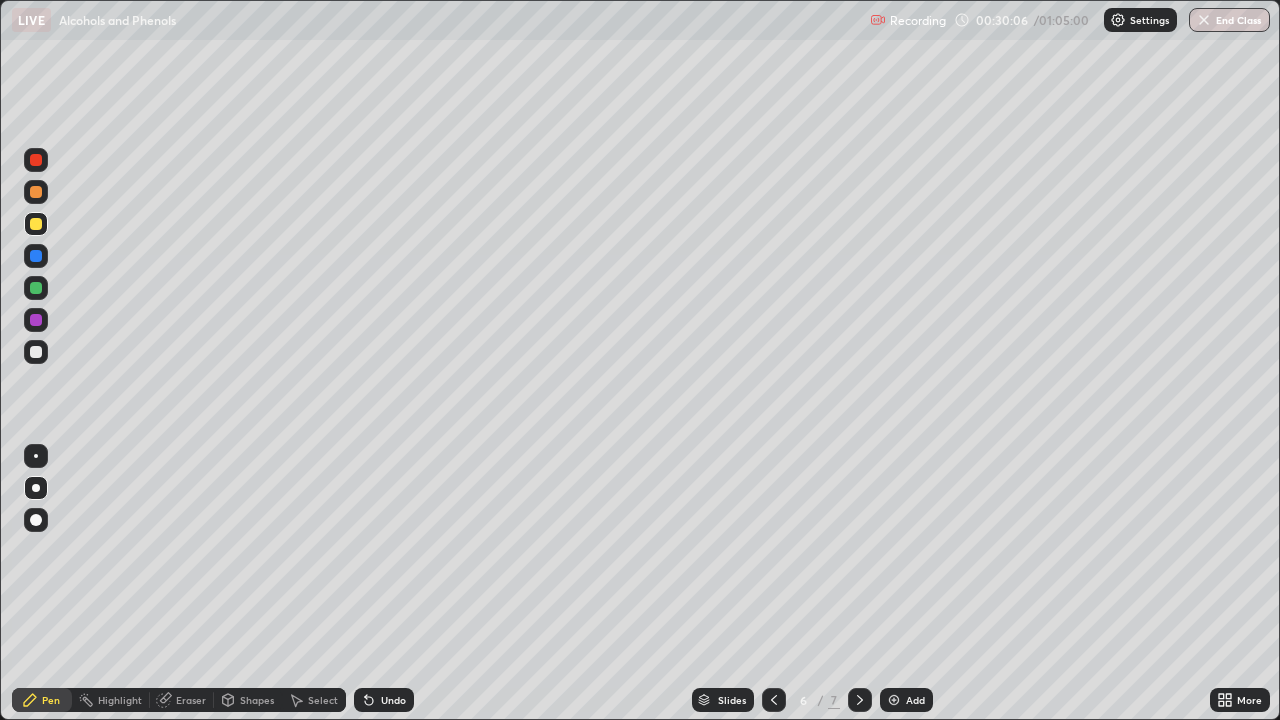click on "Undo" at bounding box center [384, 700] 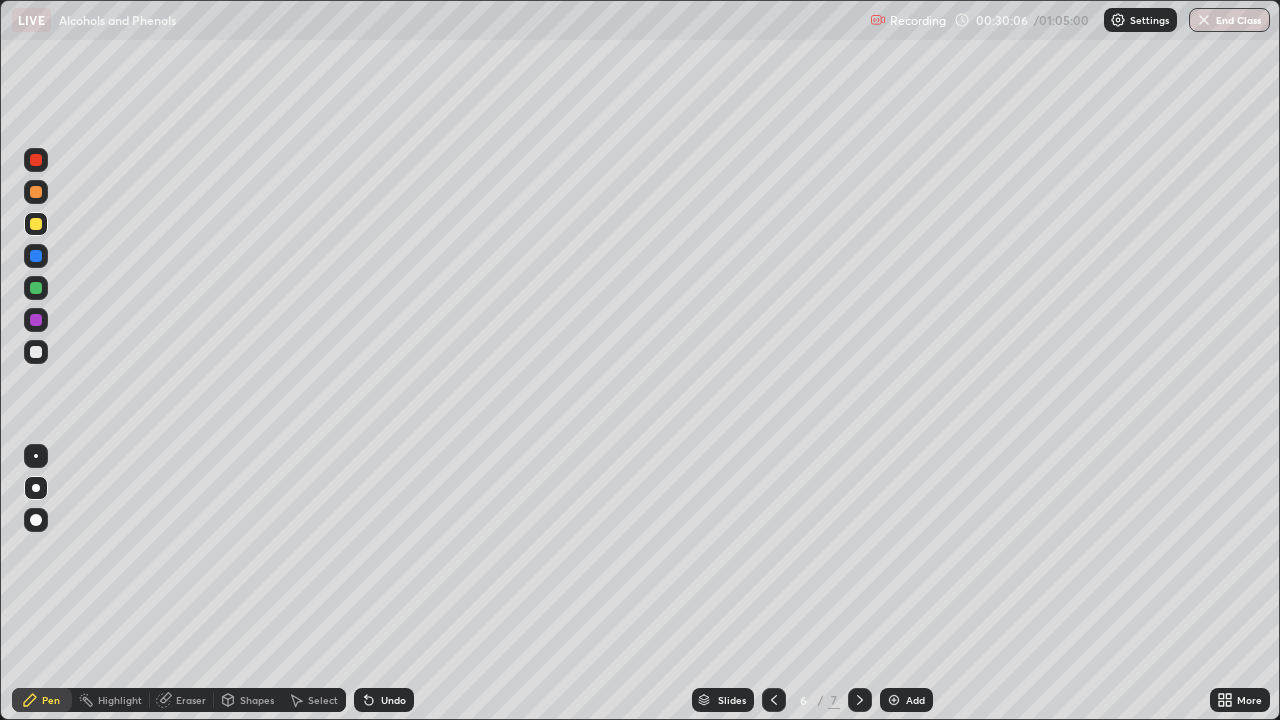 click 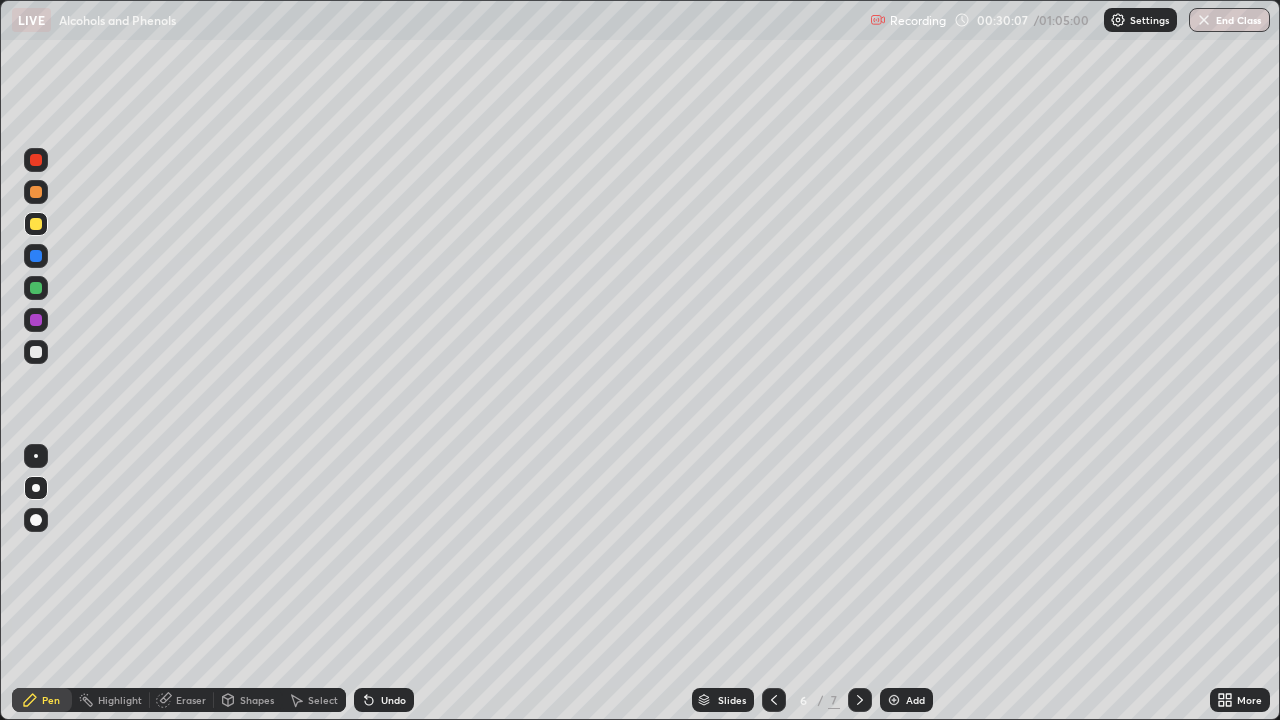 click on "Undo" at bounding box center (384, 700) 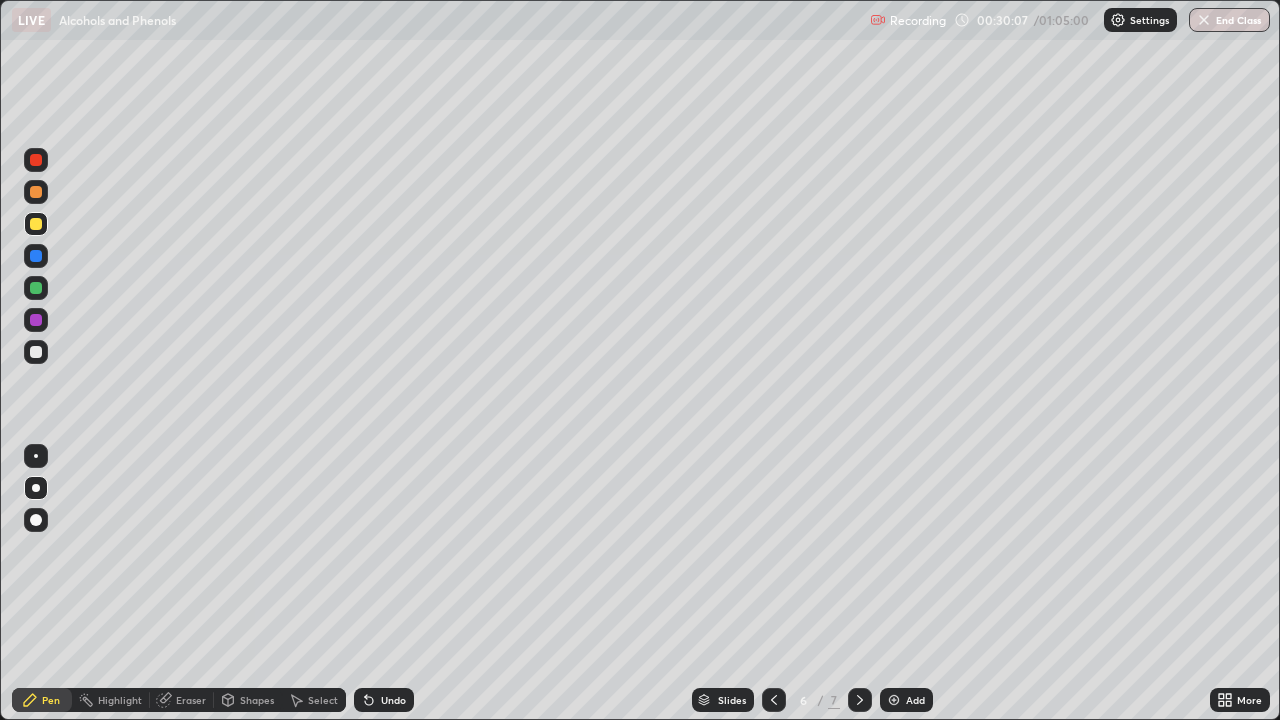 click 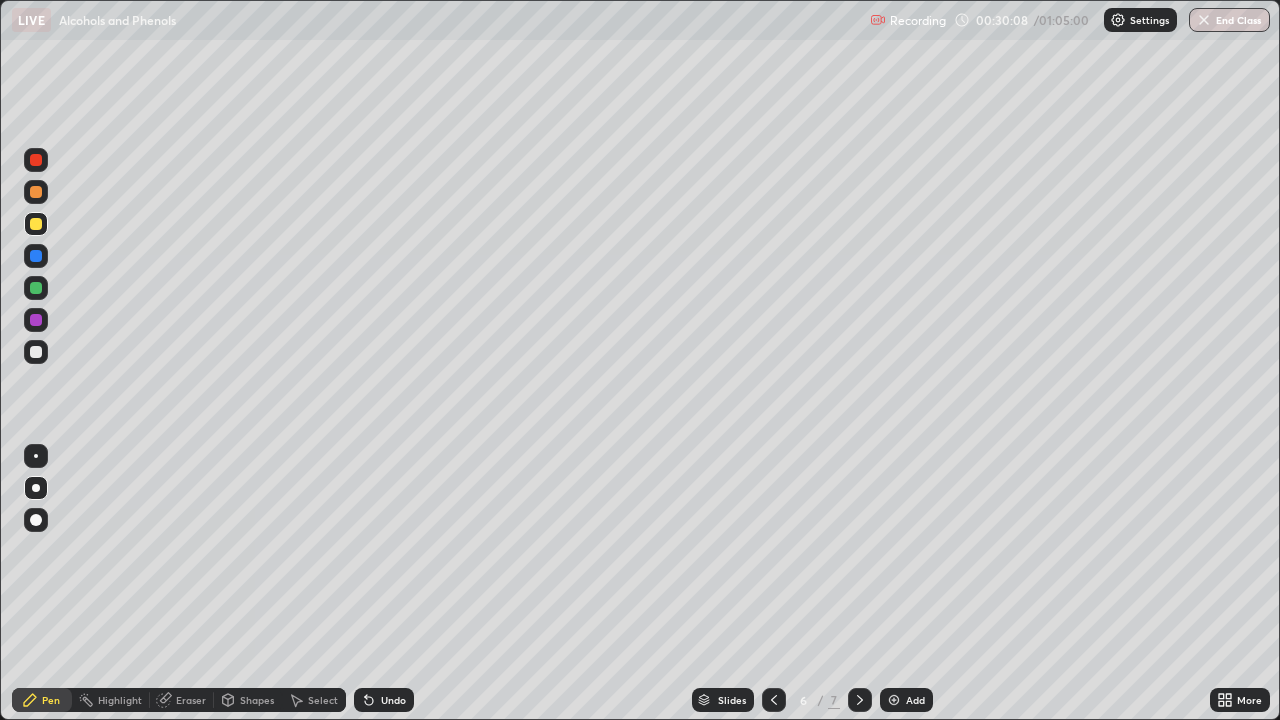 click 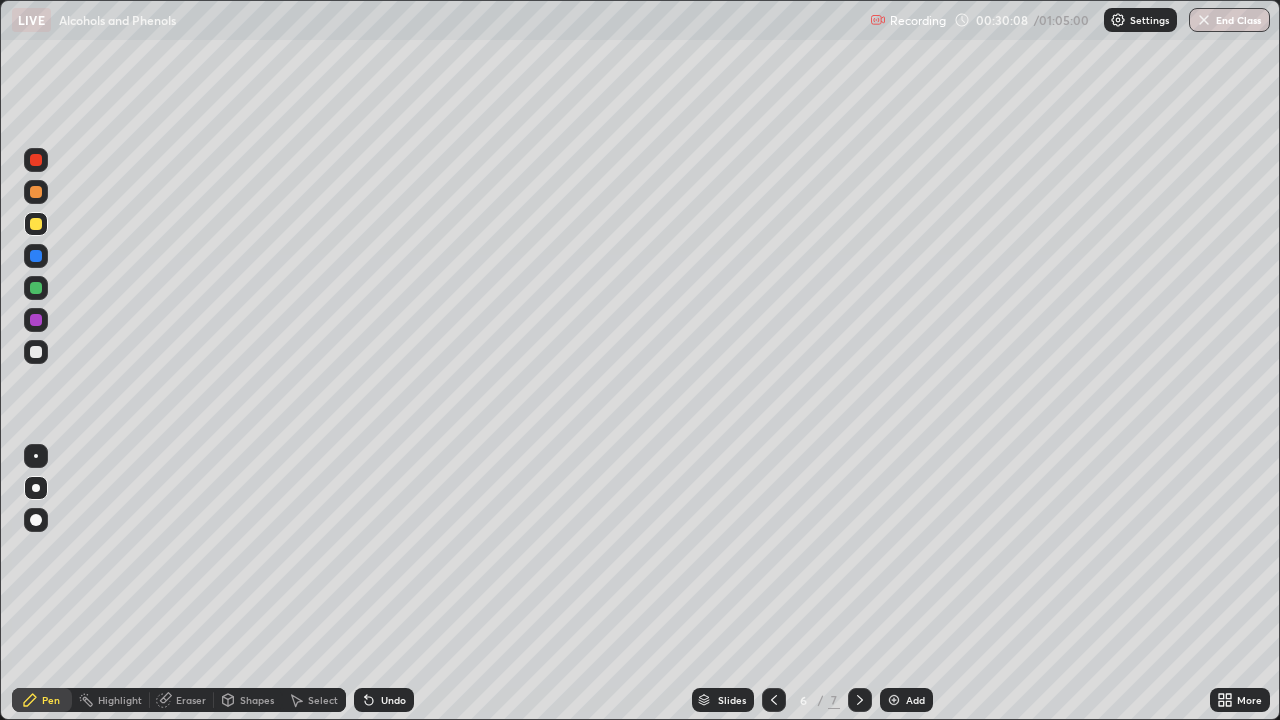 click 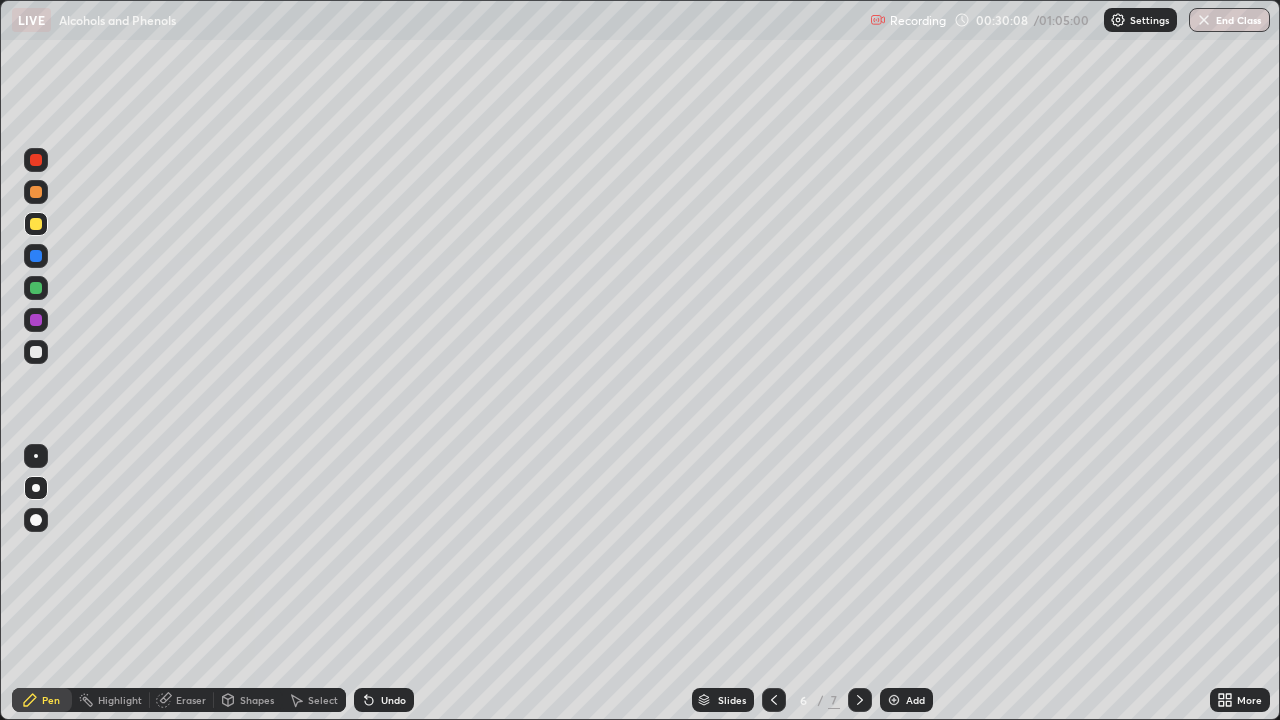 click 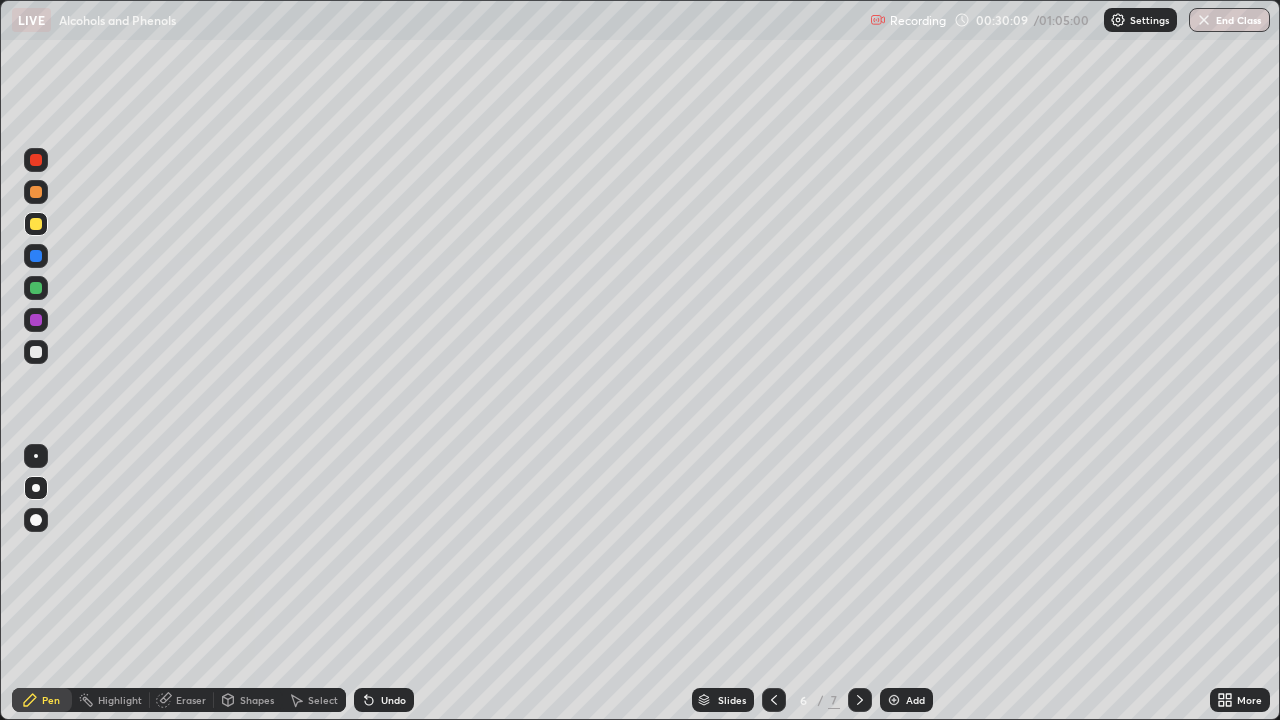 click 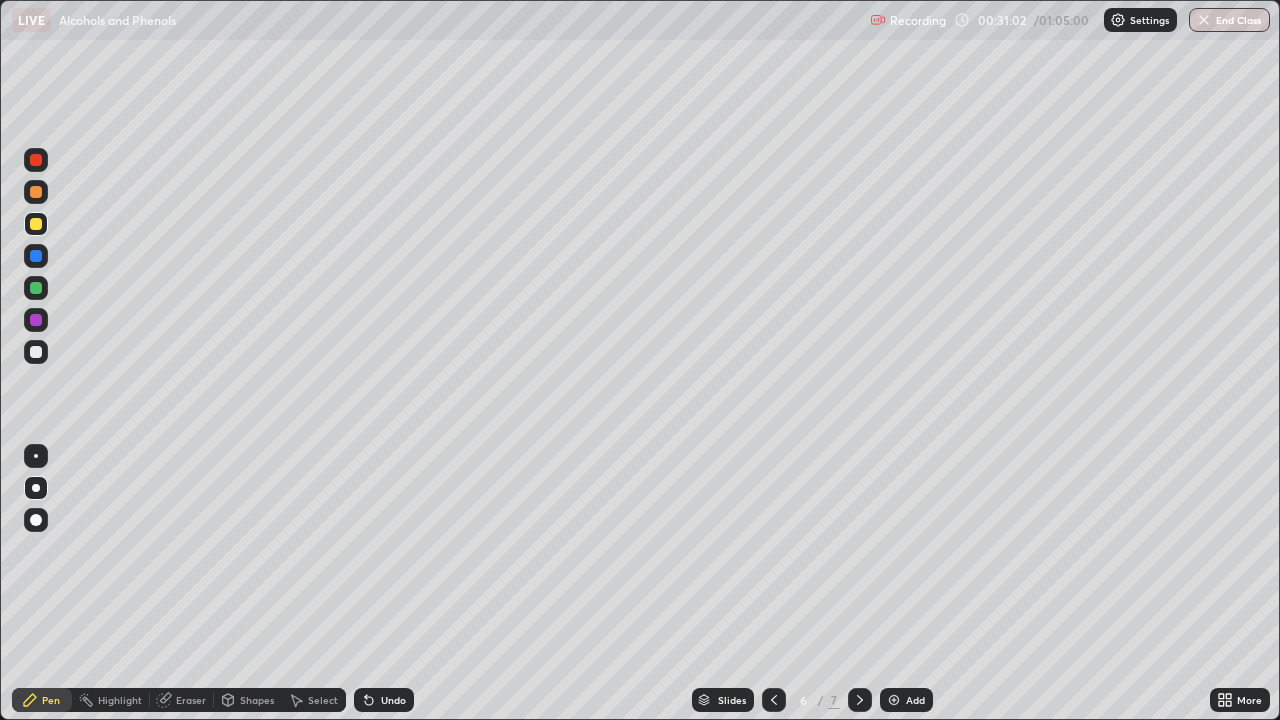 click on "Eraser" at bounding box center [191, 700] 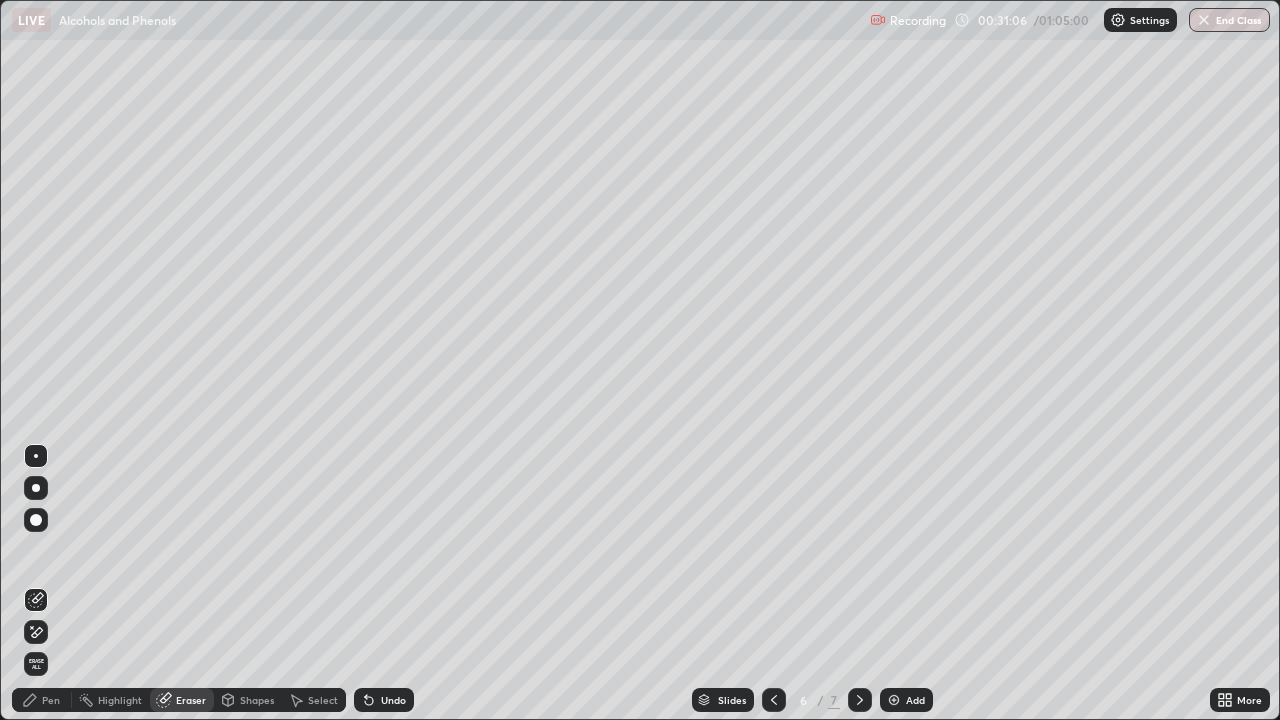 click on "Pen" at bounding box center (42, 700) 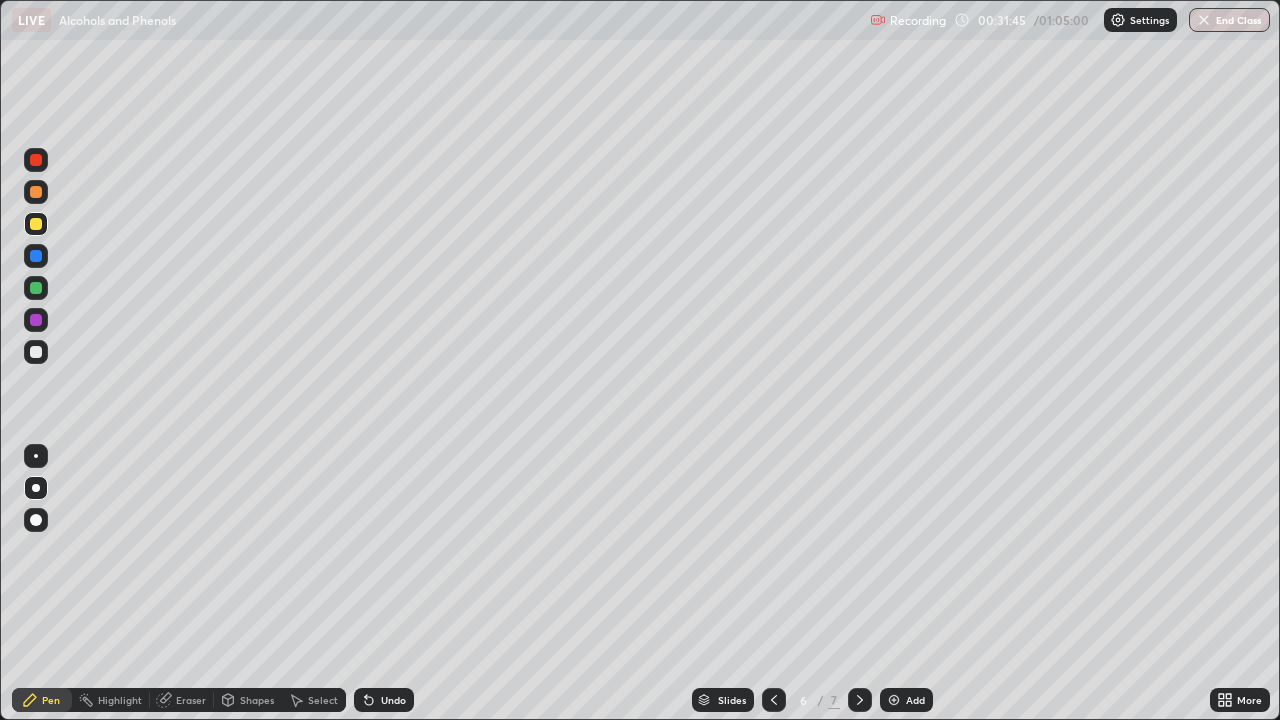 click on "Eraser" at bounding box center [191, 700] 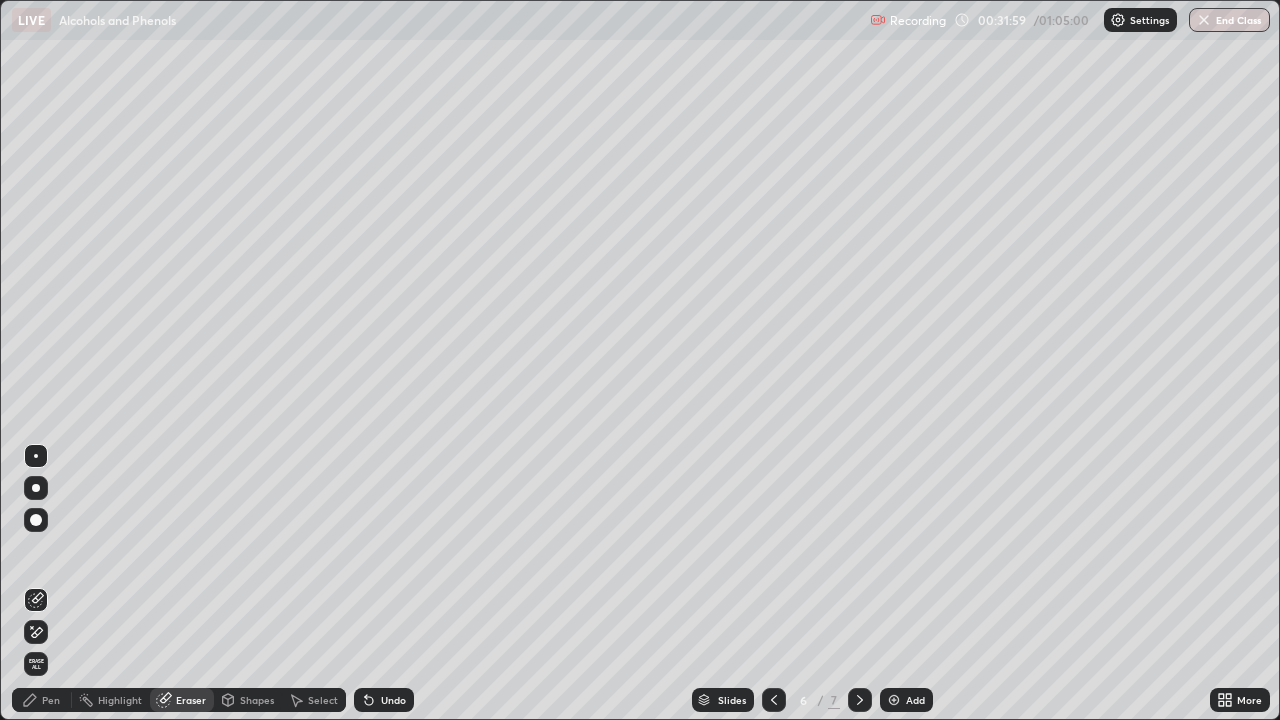click on "Pen" at bounding box center (42, 700) 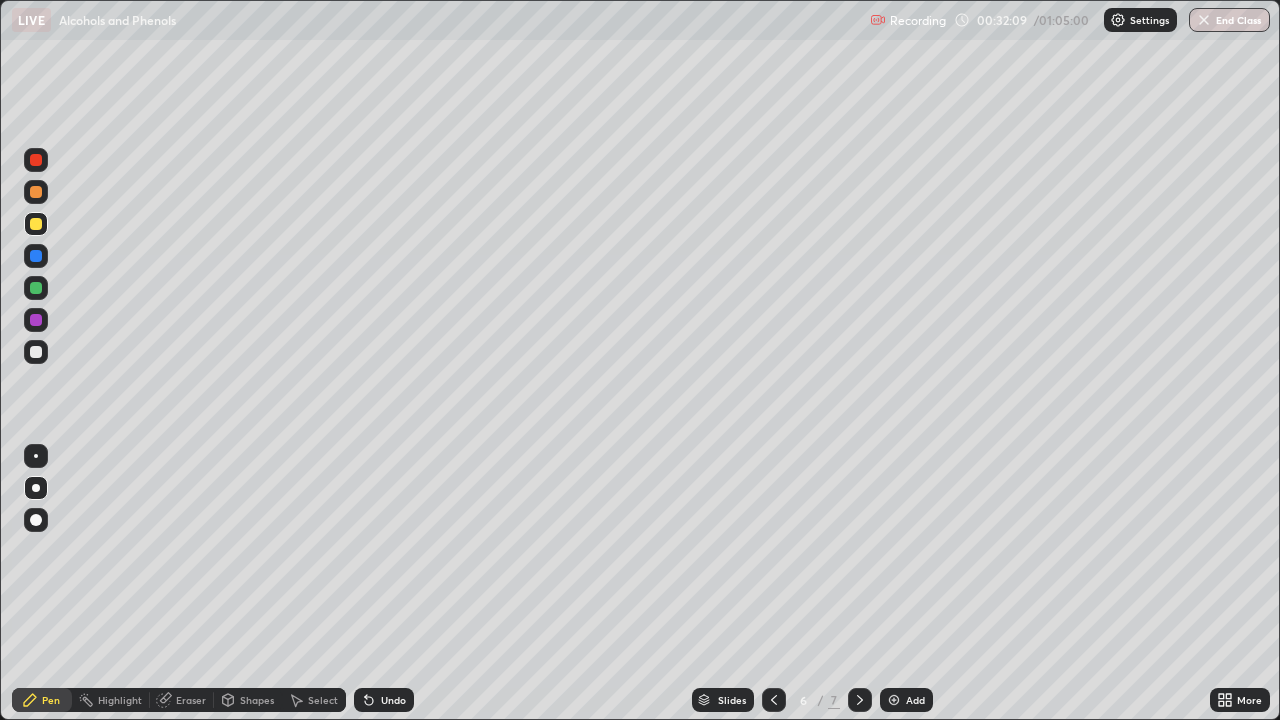 click on "Eraser" at bounding box center (191, 700) 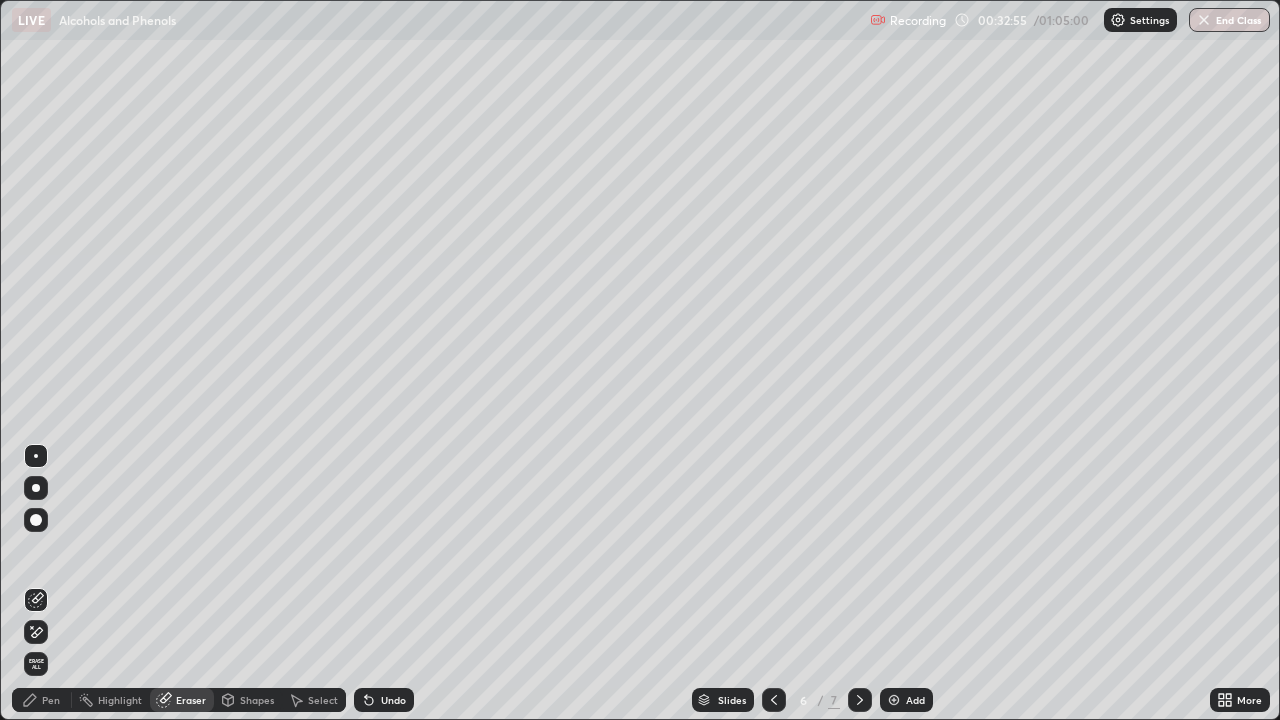 click on "Pen" at bounding box center (51, 700) 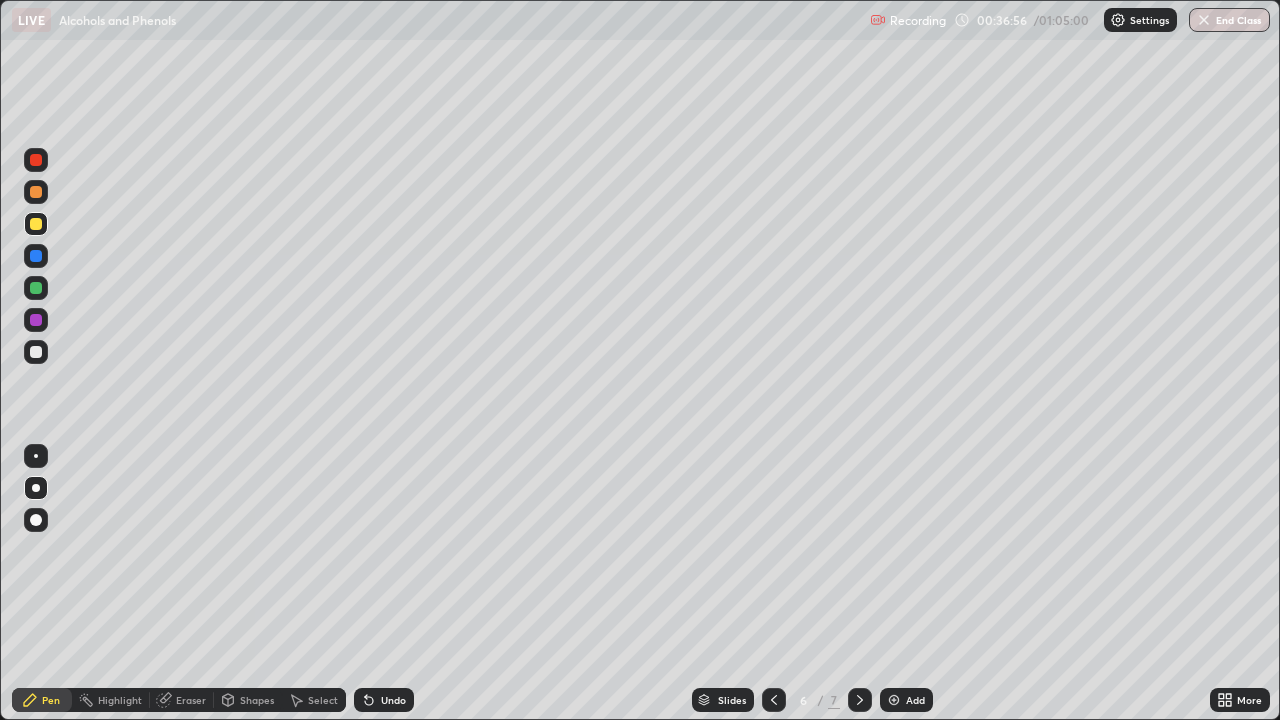 click at bounding box center (894, 700) 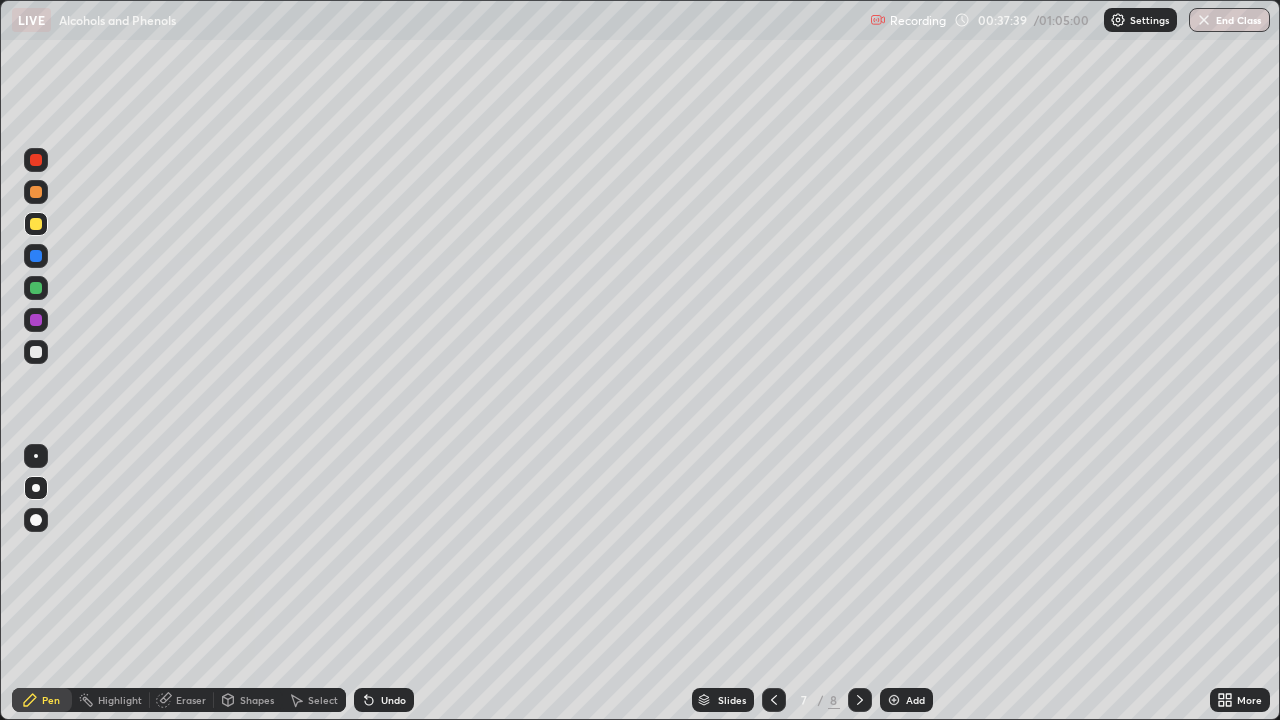 click on "Undo" at bounding box center [384, 700] 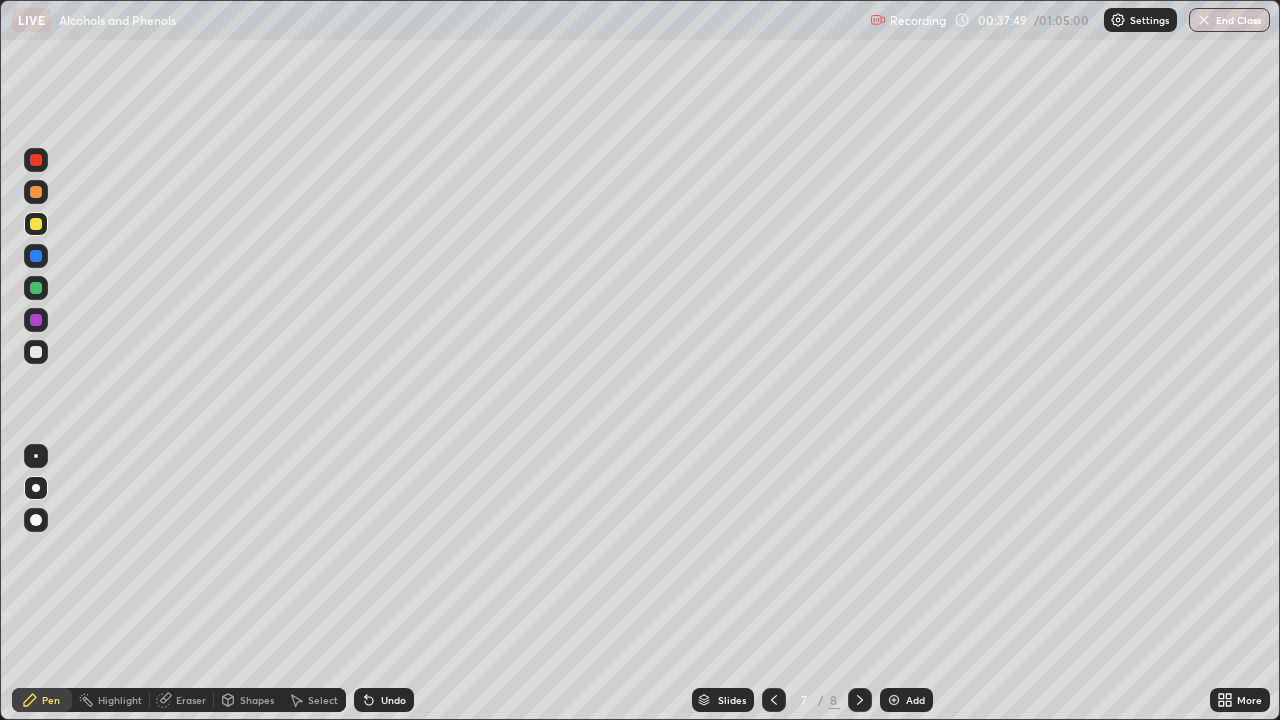 click on "Undo" at bounding box center (384, 700) 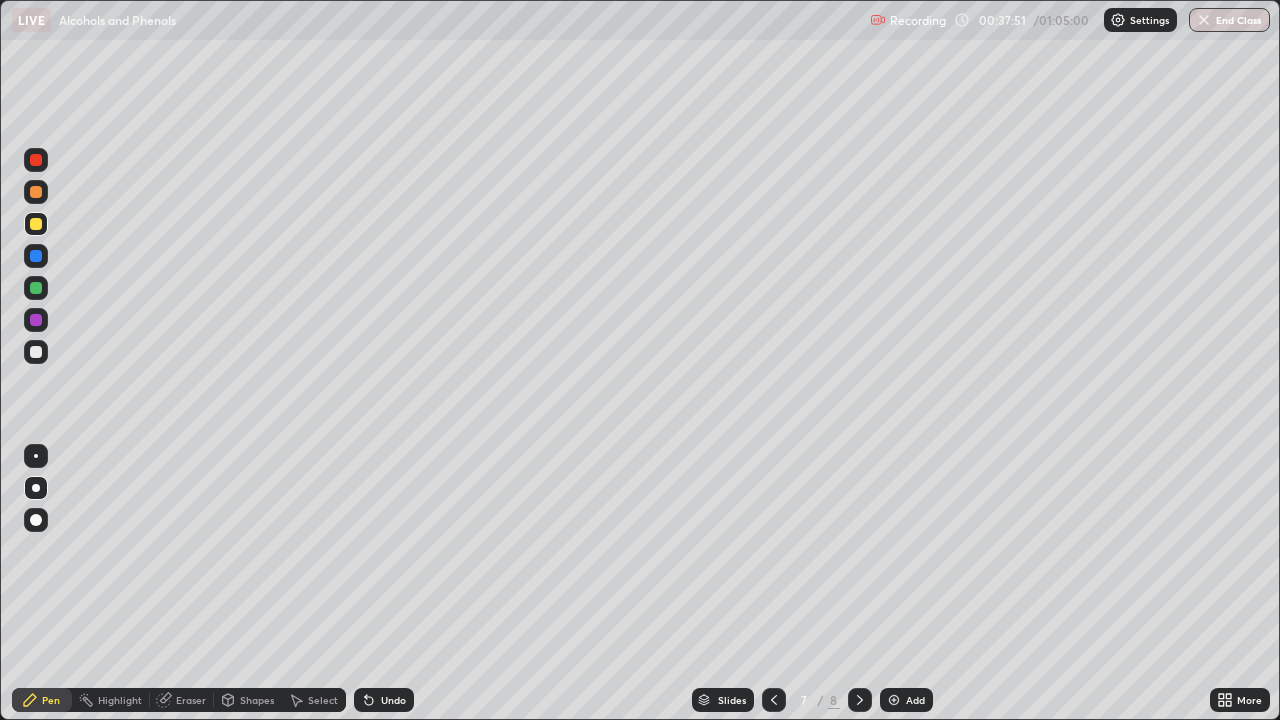 click on "Eraser" at bounding box center (191, 700) 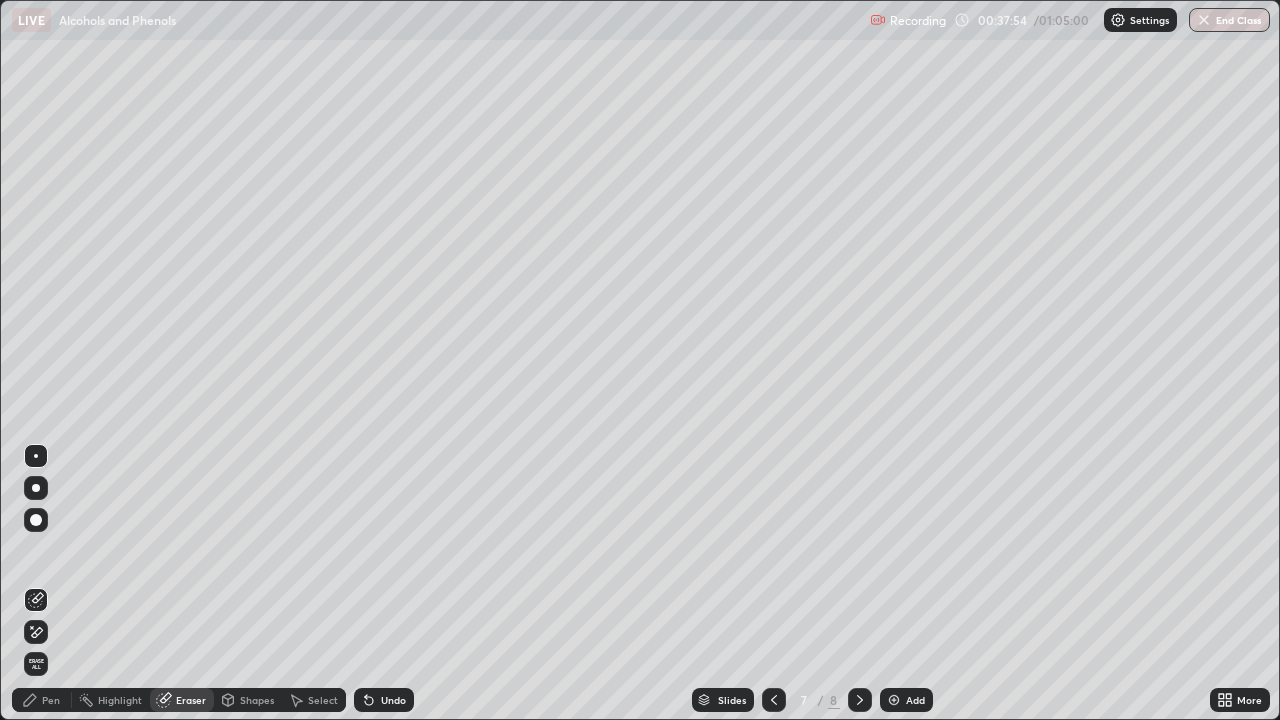 click on "Pen" at bounding box center (42, 700) 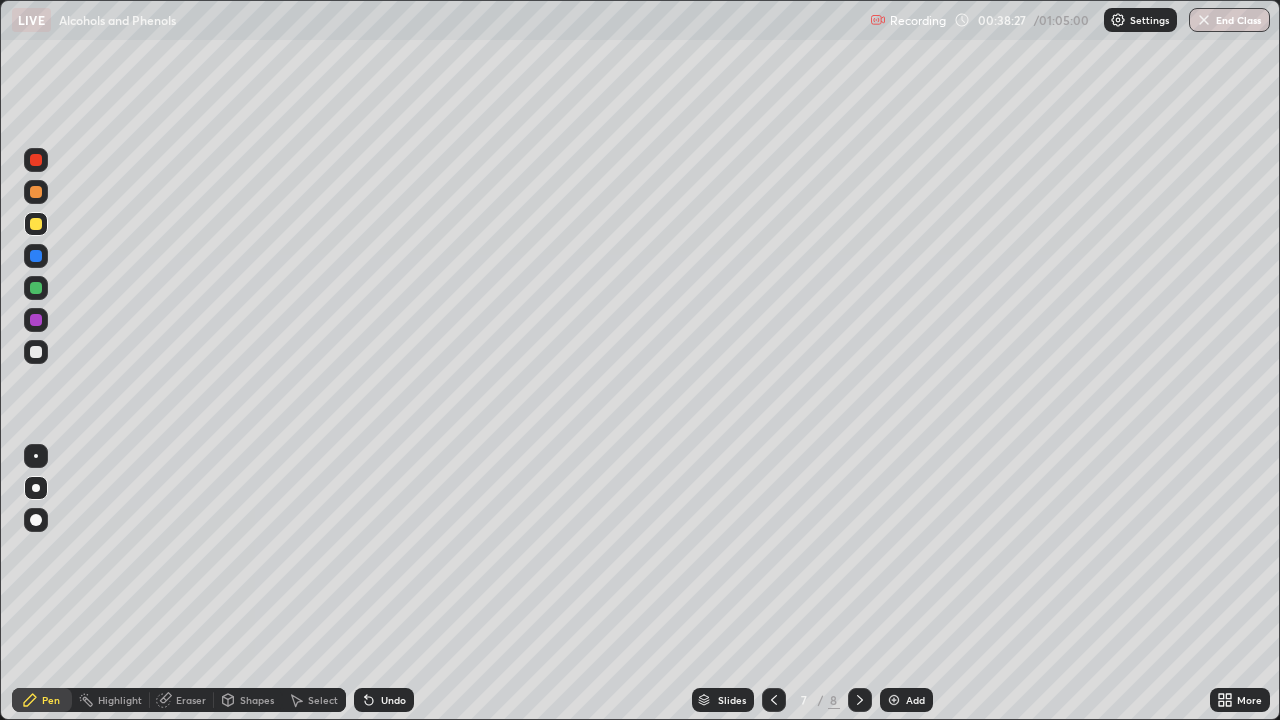 click at bounding box center [36, 192] 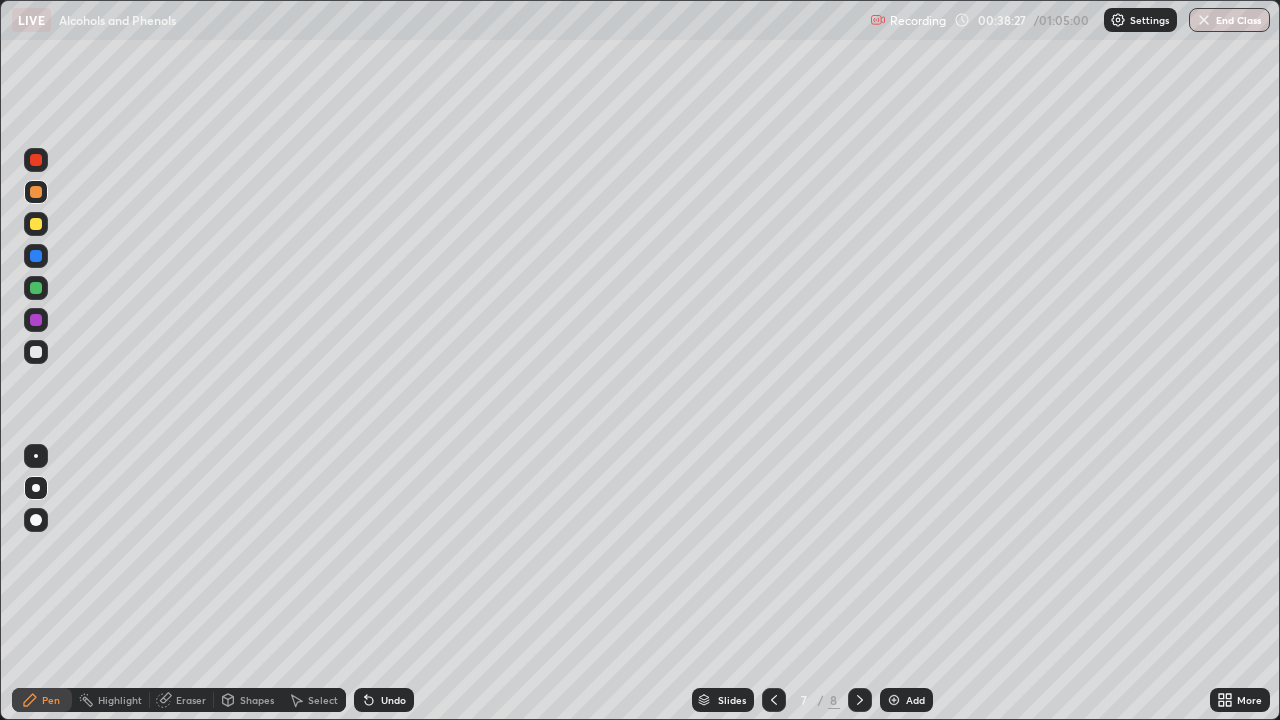 click at bounding box center [36, 352] 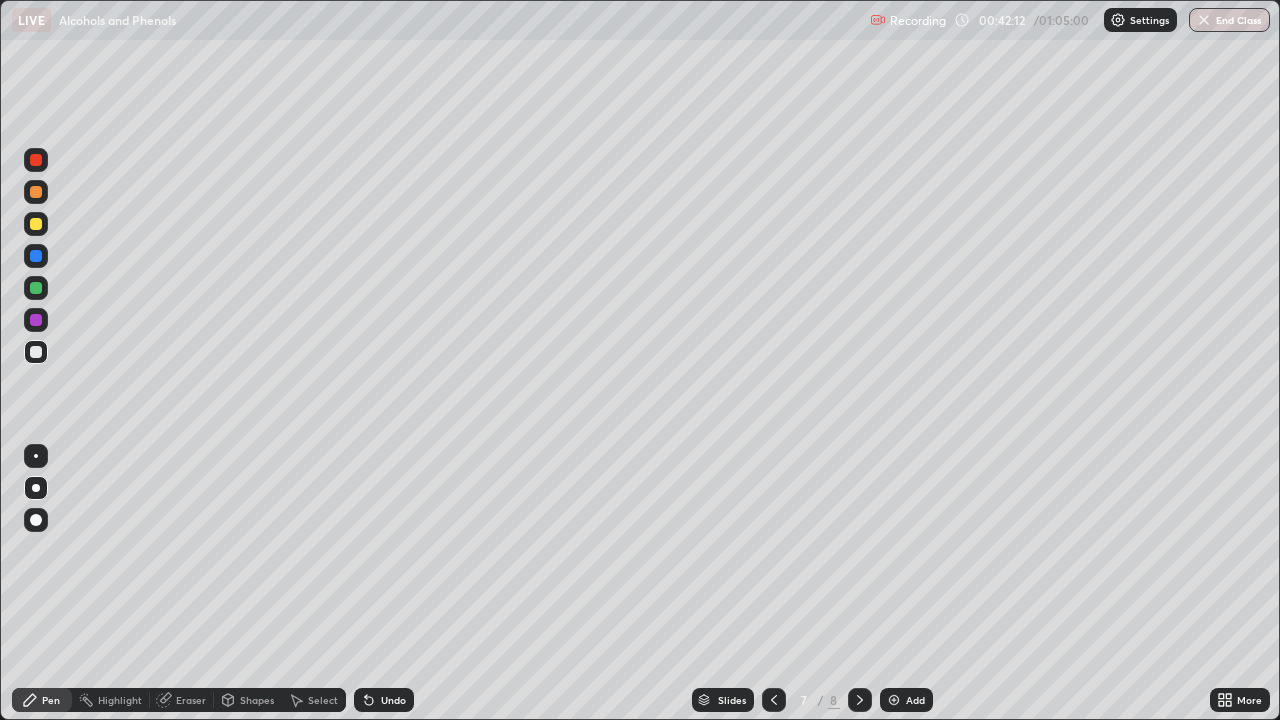 click at bounding box center (36, 192) 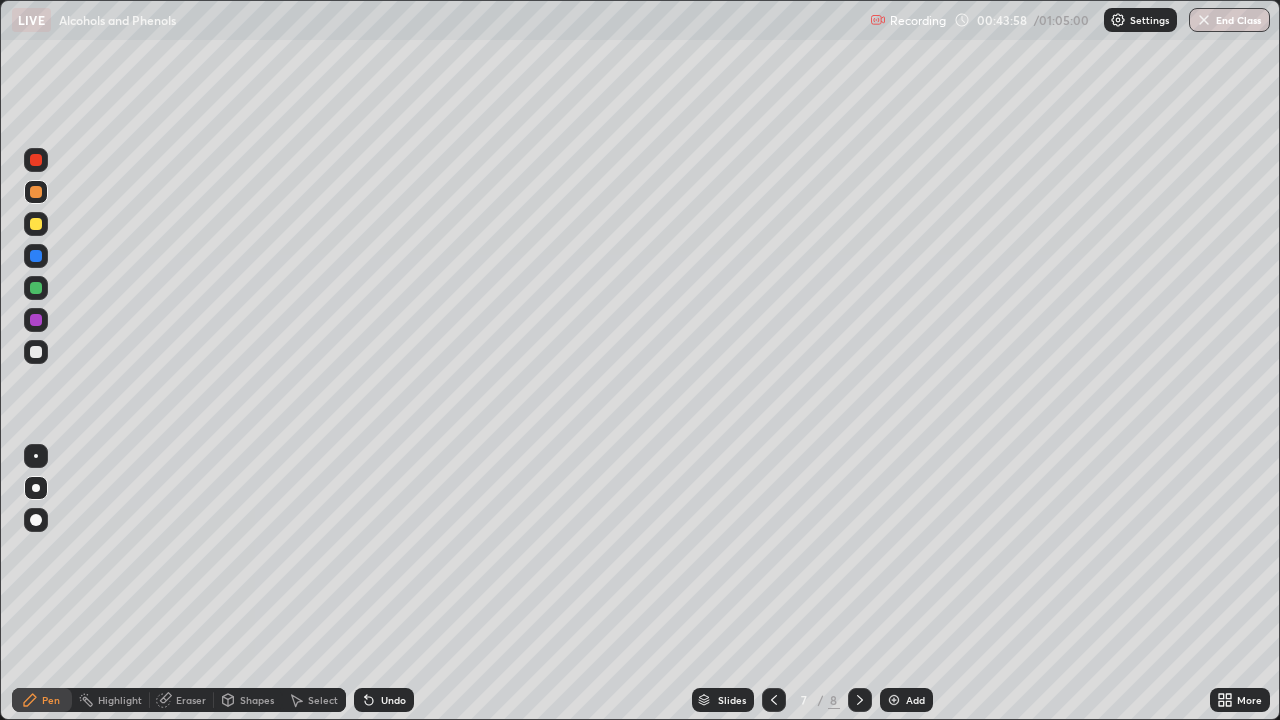 click on "Add" at bounding box center [906, 700] 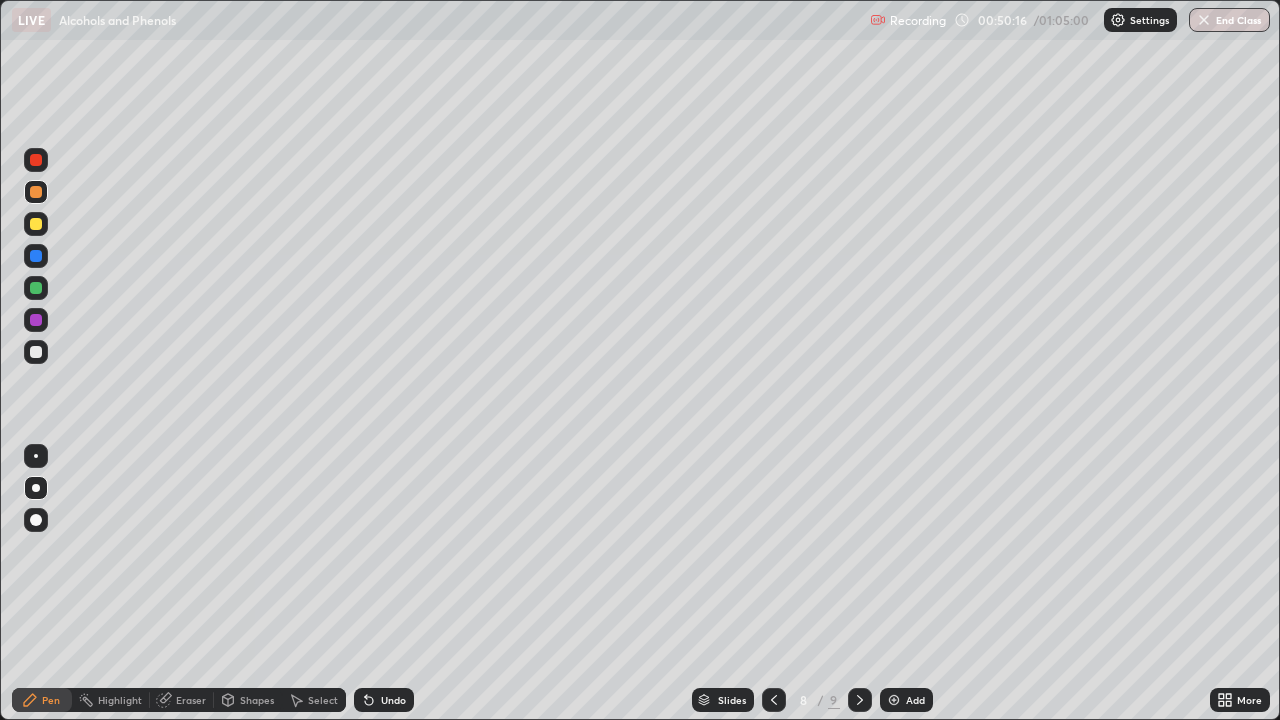 click on "End Class" at bounding box center [1229, 20] 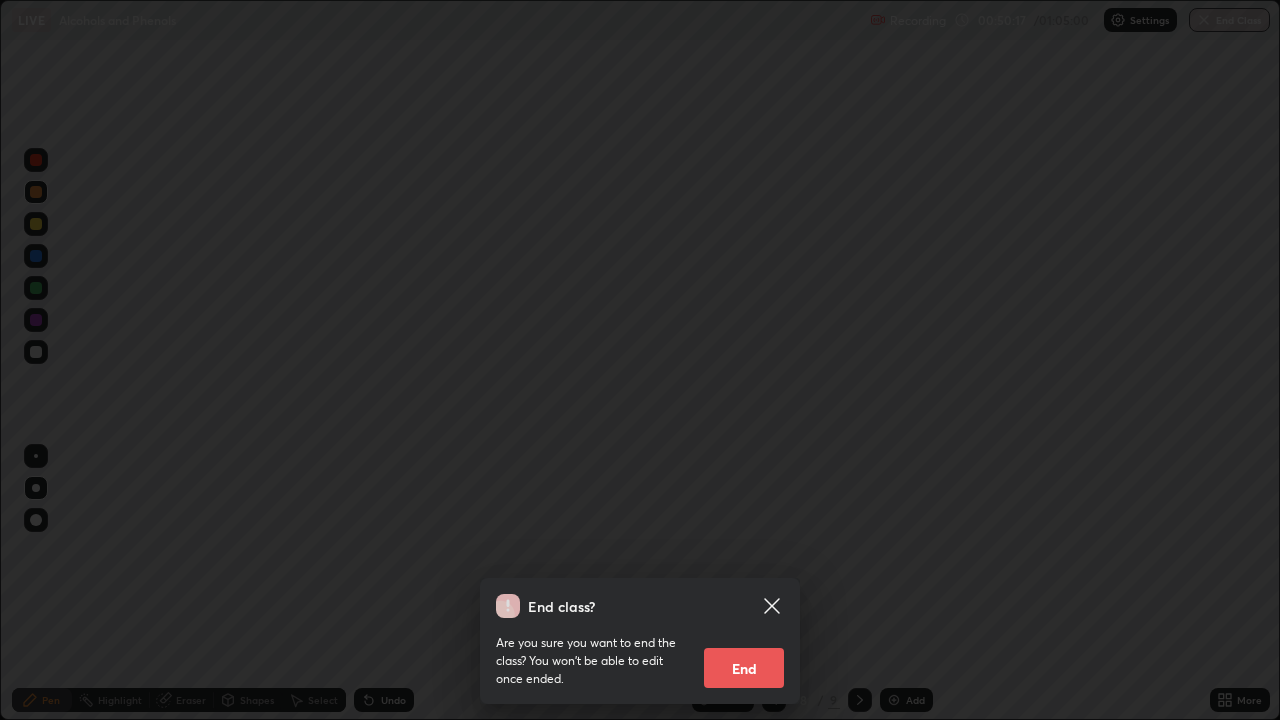 click on "End class? Are you sure you want to end the class? You won’t be able to edit once ended. End" at bounding box center (640, 360) 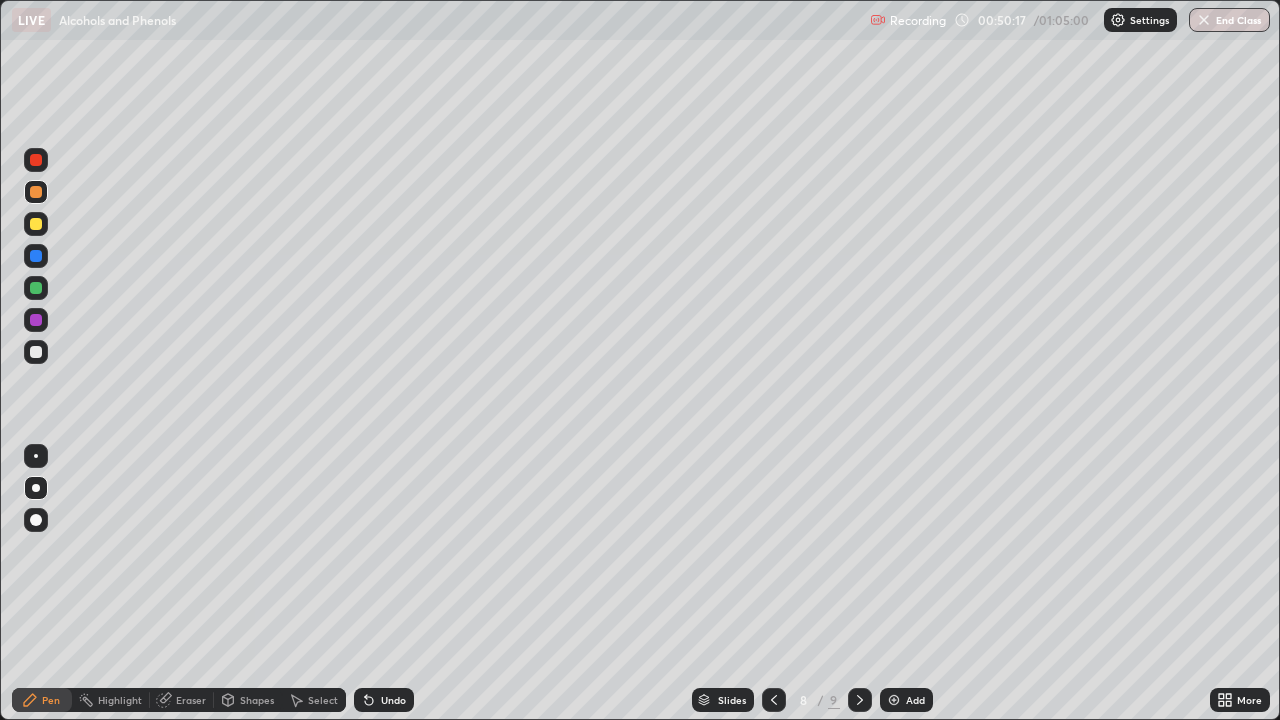 click on "Undo" at bounding box center (384, 700) 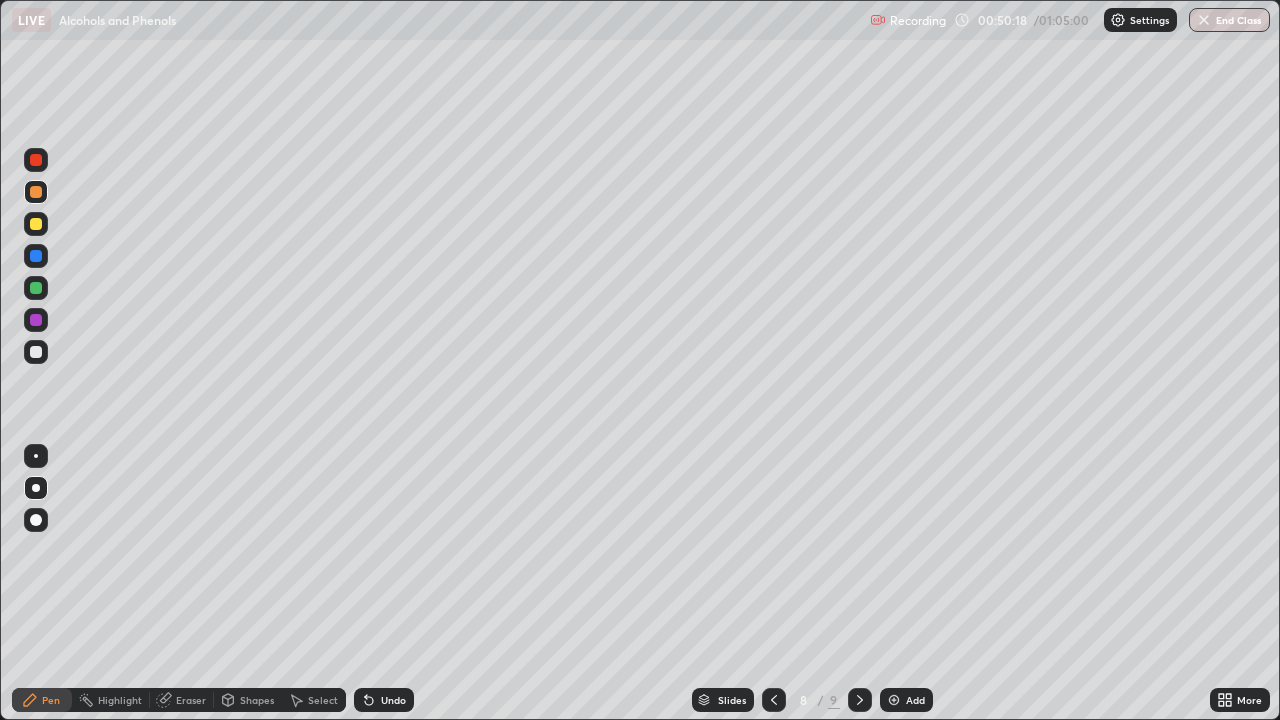 click on "Undo" at bounding box center [393, 700] 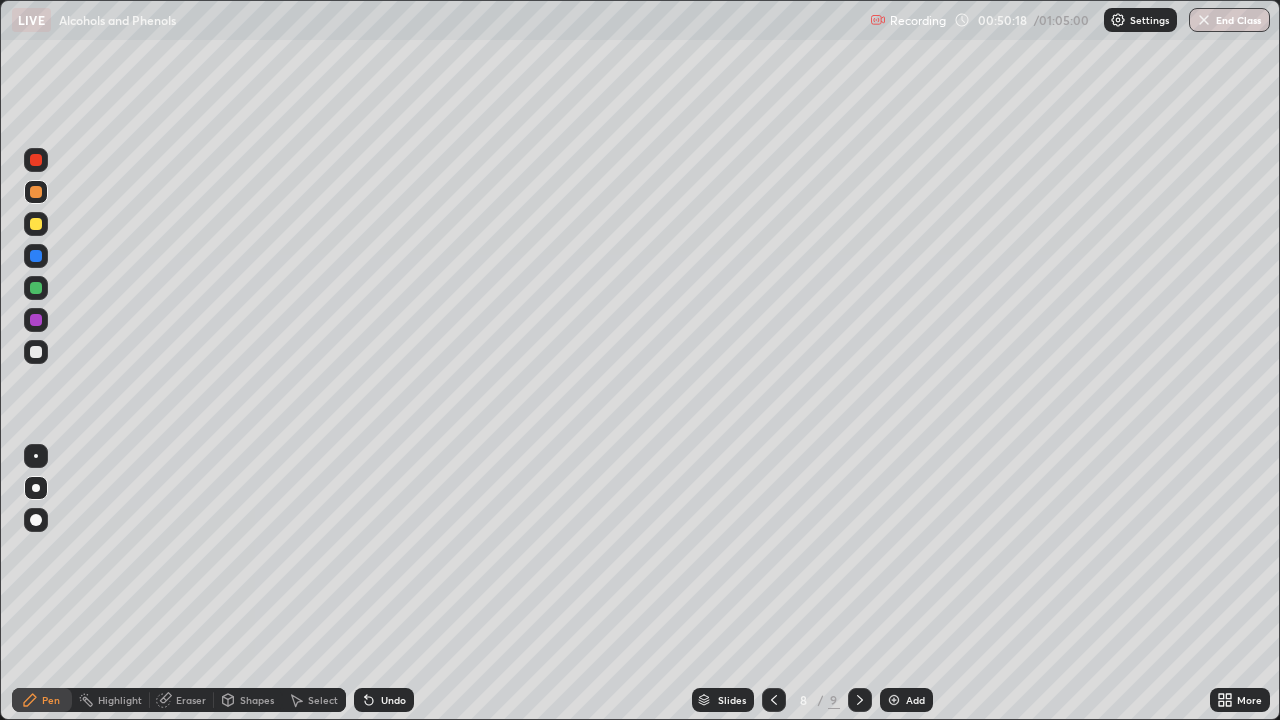 click on "Undo" at bounding box center (393, 700) 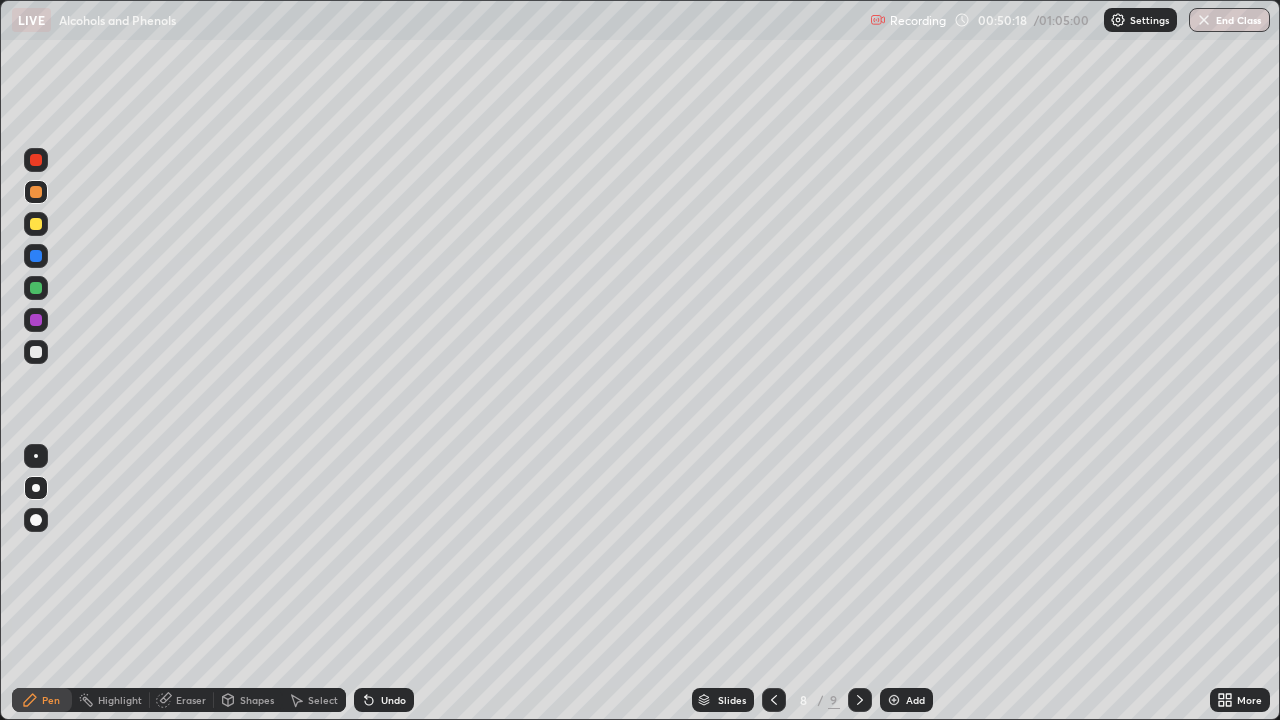 click on "Undo" at bounding box center (393, 700) 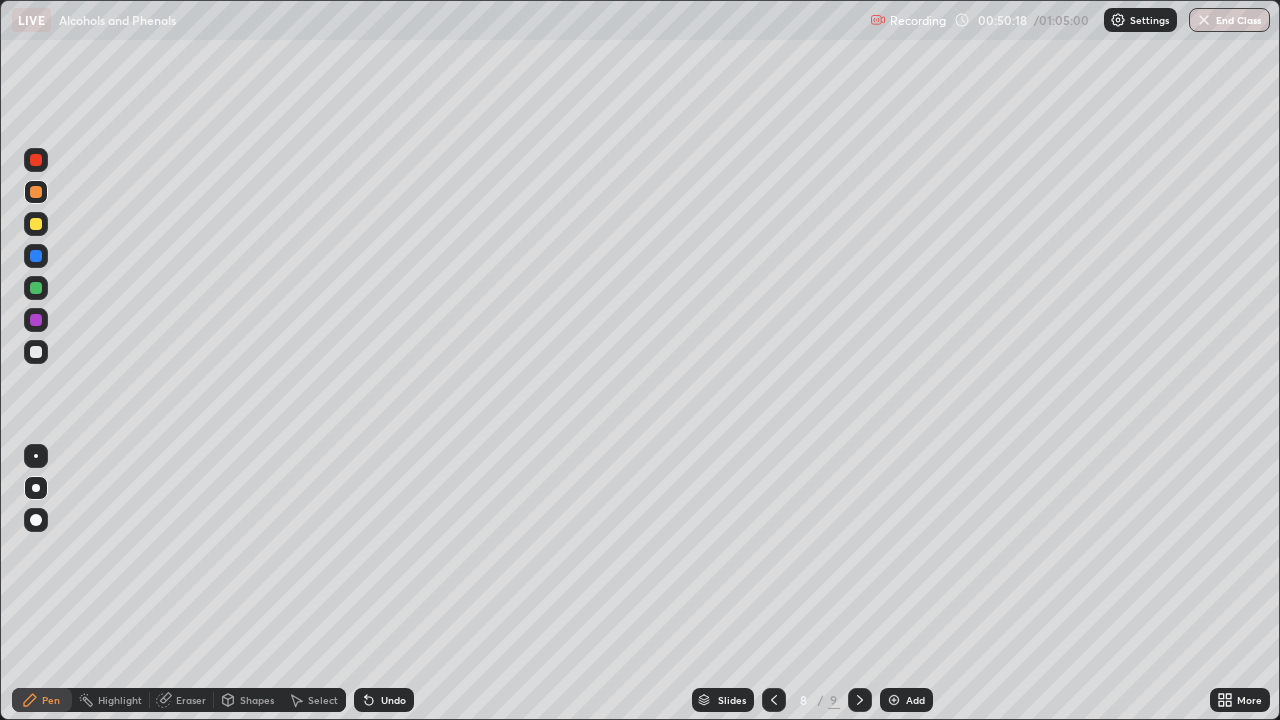 click on "Undo" at bounding box center (393, 700) 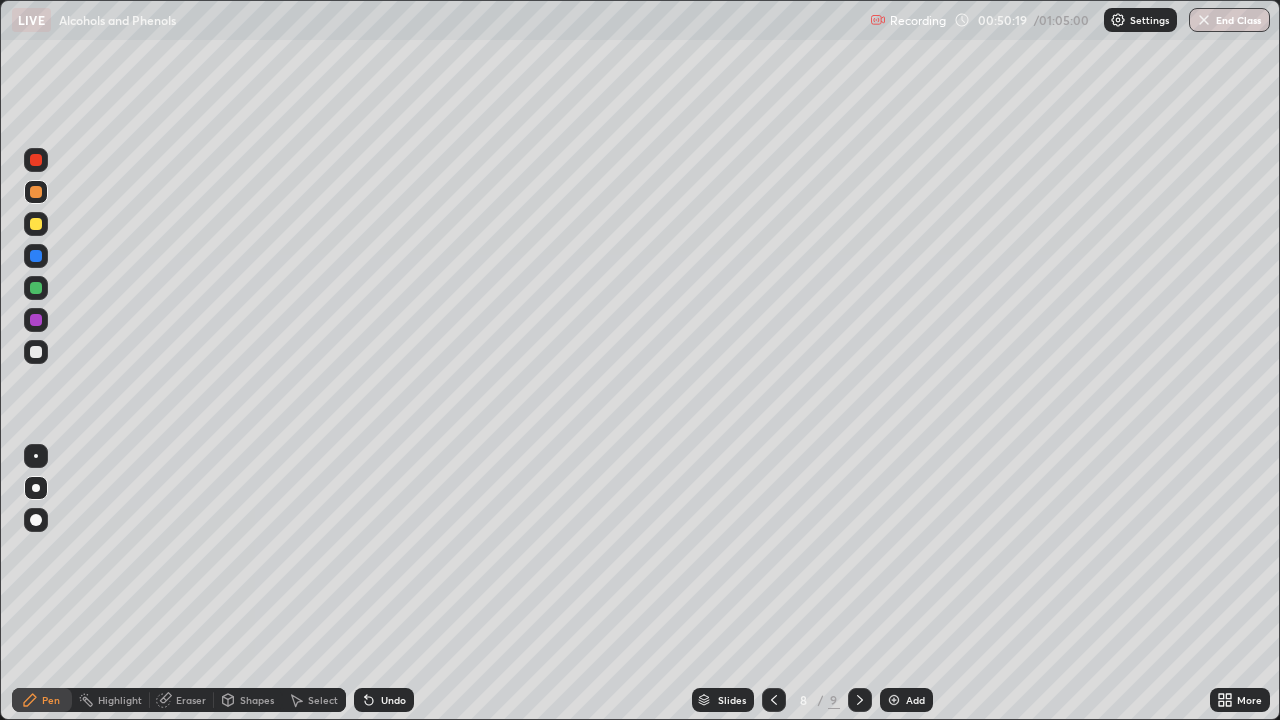 click on "Undo" at bounding box center [393, 700] 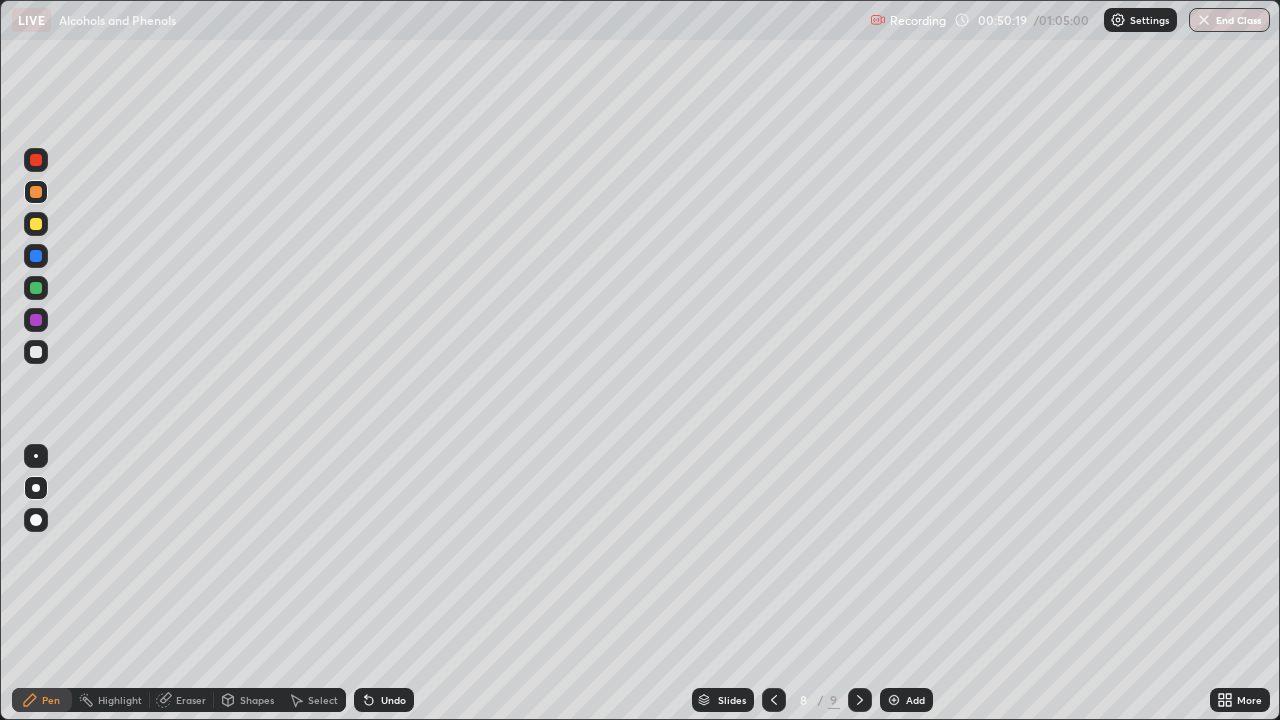 click on "Undo" at bounding box center (393, 700) 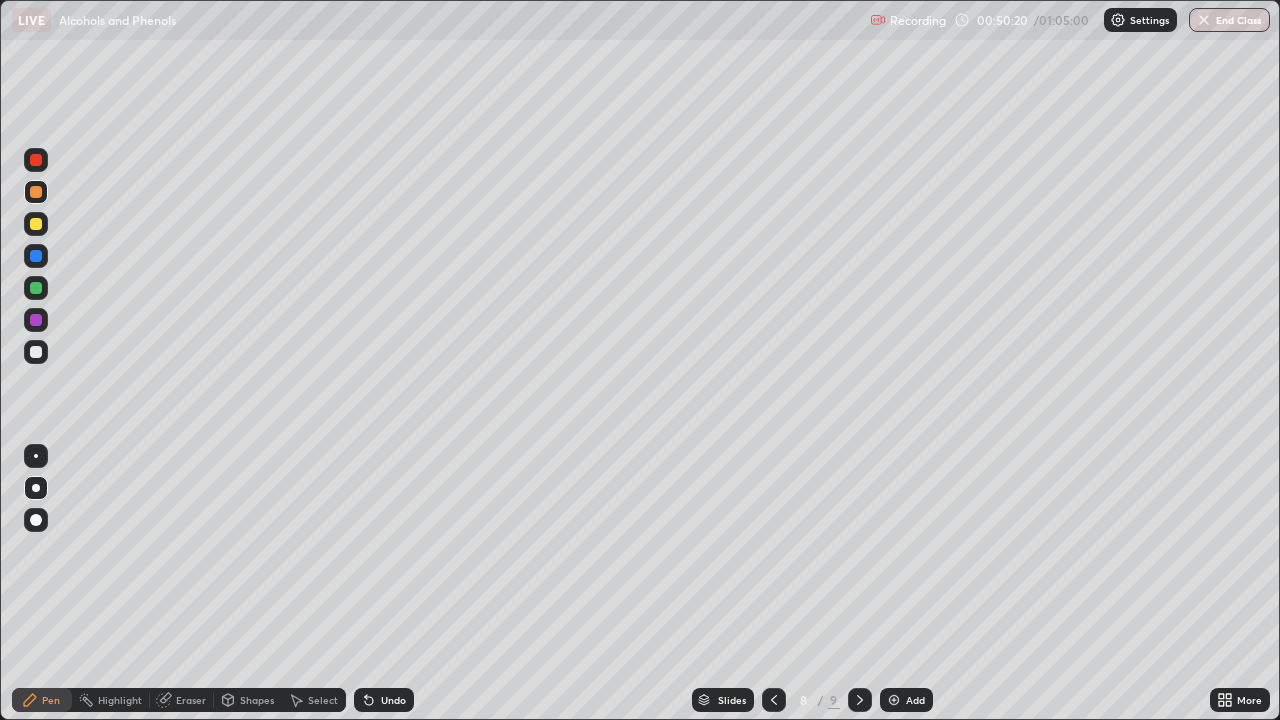click on "Undo" at bounding box center (393, 700) 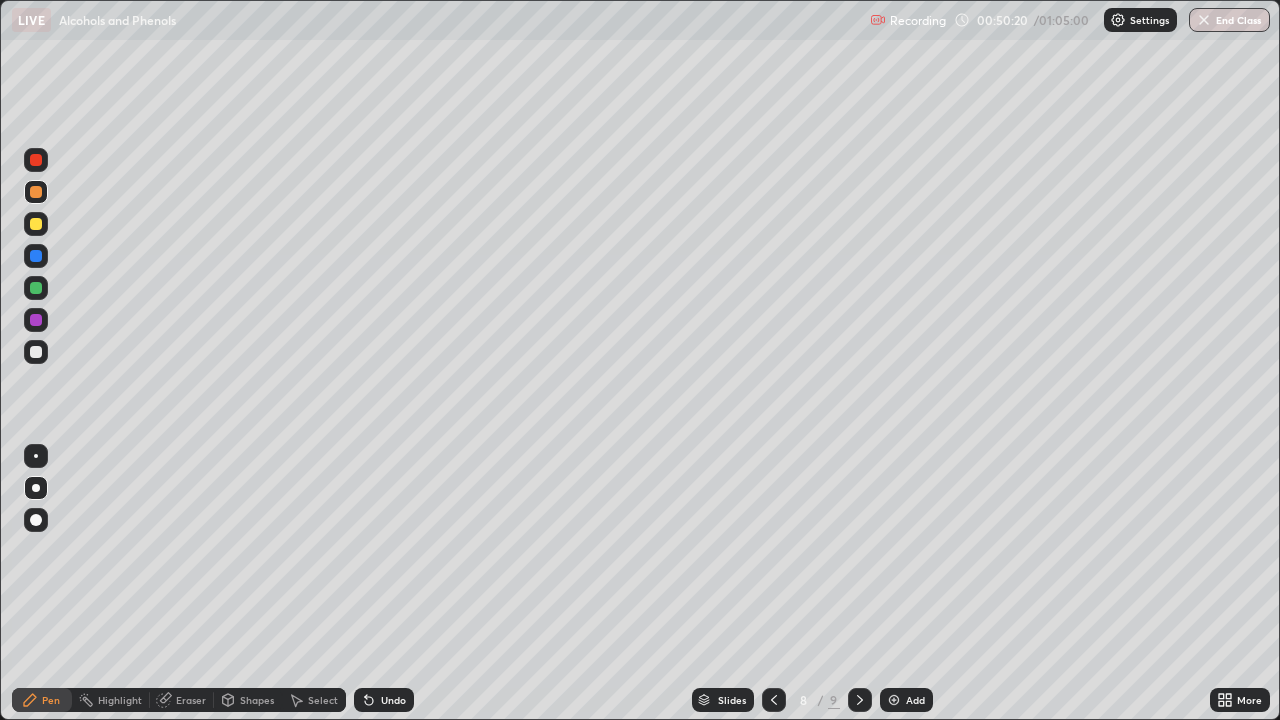 click on "Undo" at bounding box center (393, 700) 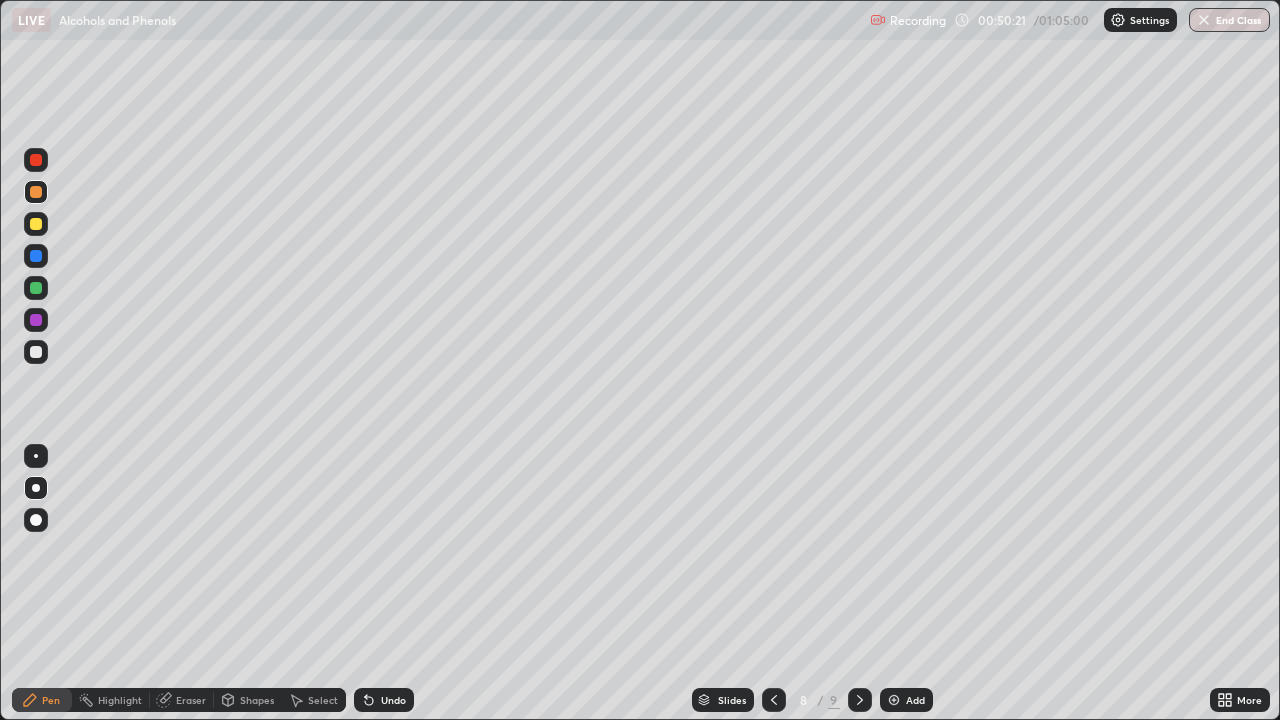 click on "End Class" at bounding box center (1229, 20) 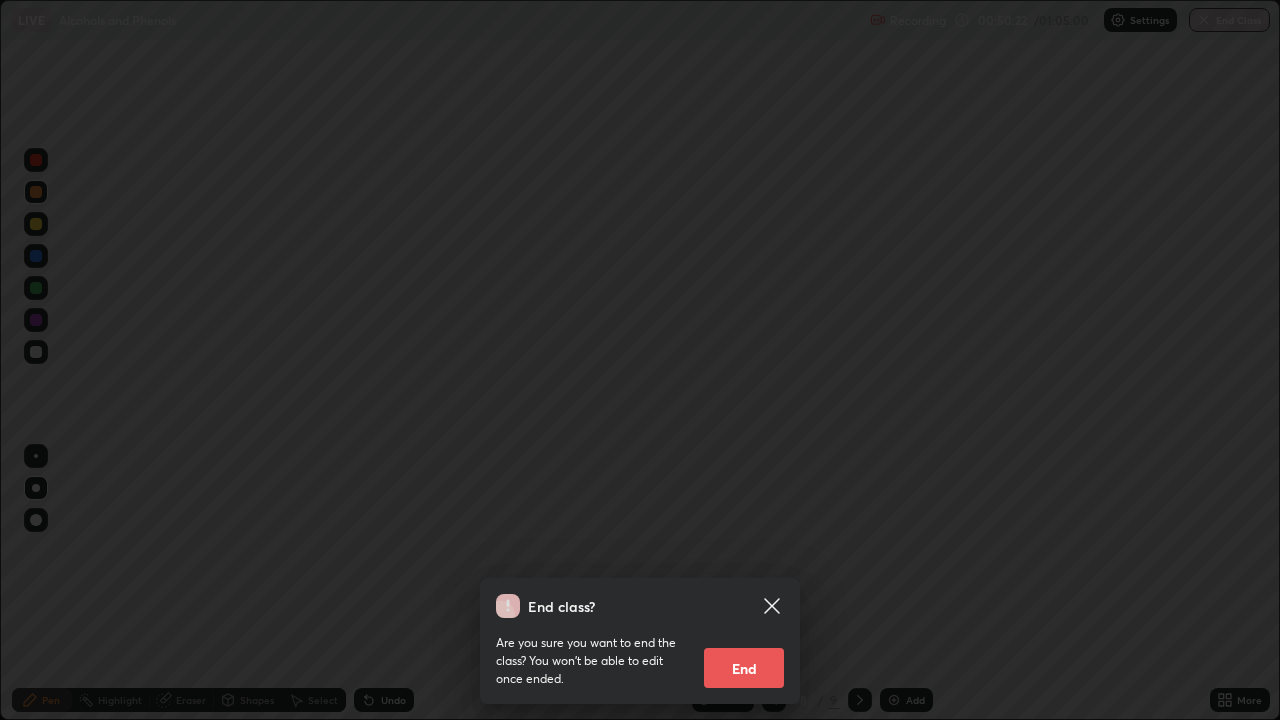 click on "End" at bounding box center [744, 668] 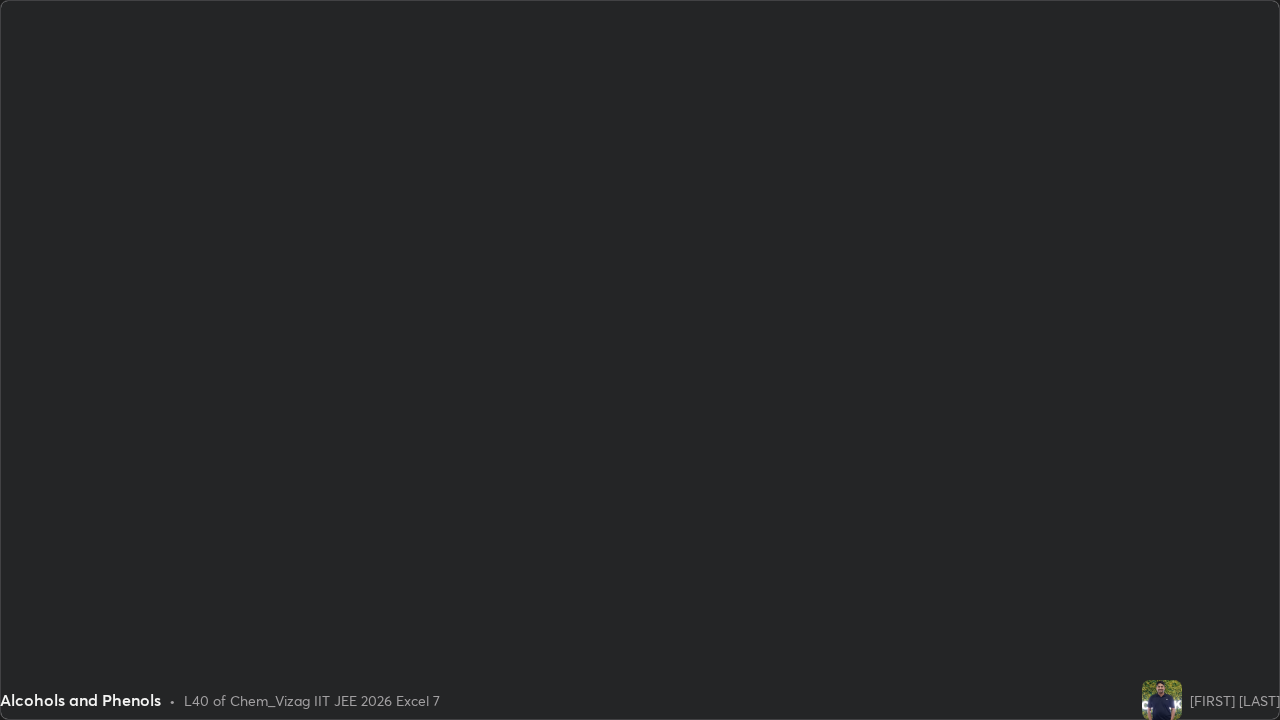 click on "End class? Are you sure you want to end the class? You won’t be able to edit once ended. End" at bounding box center (640, 1080) 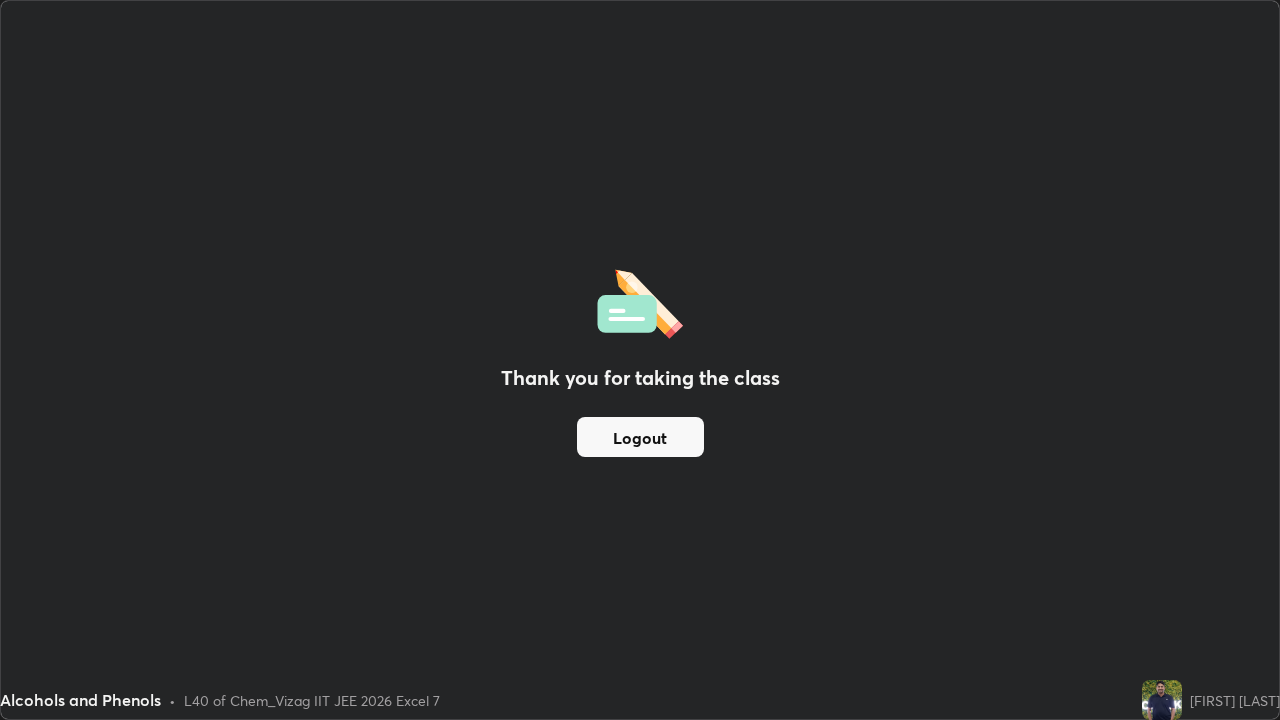 click on "Thank you for taking the class Logout" at bounding box center (640, 360) 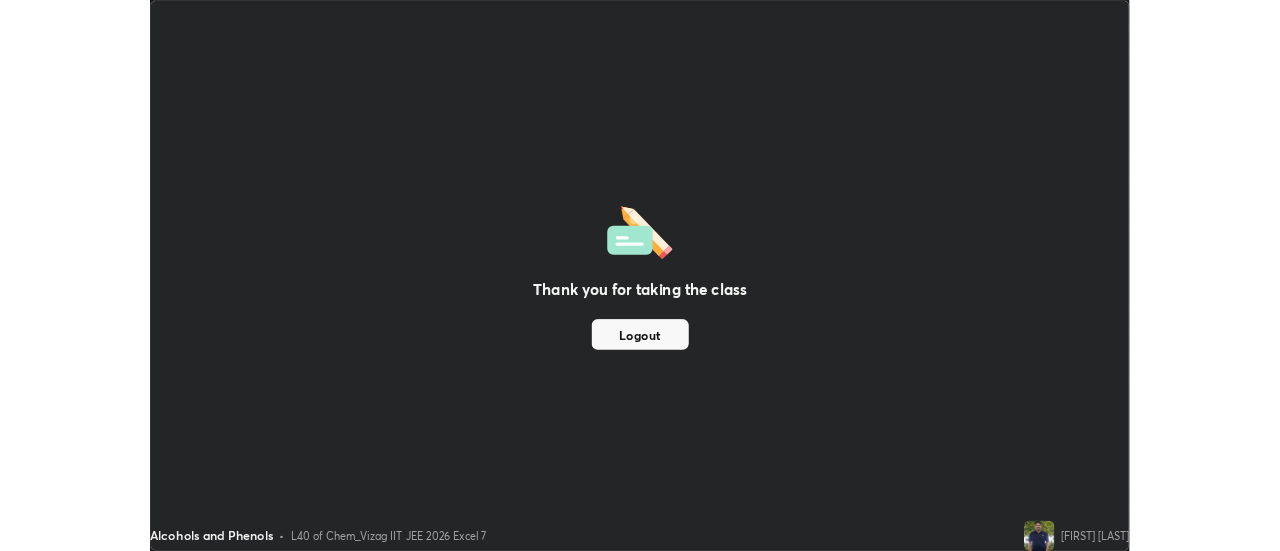 scroll, scrollTop: 551, scrollLeft: 1280, axis: both 